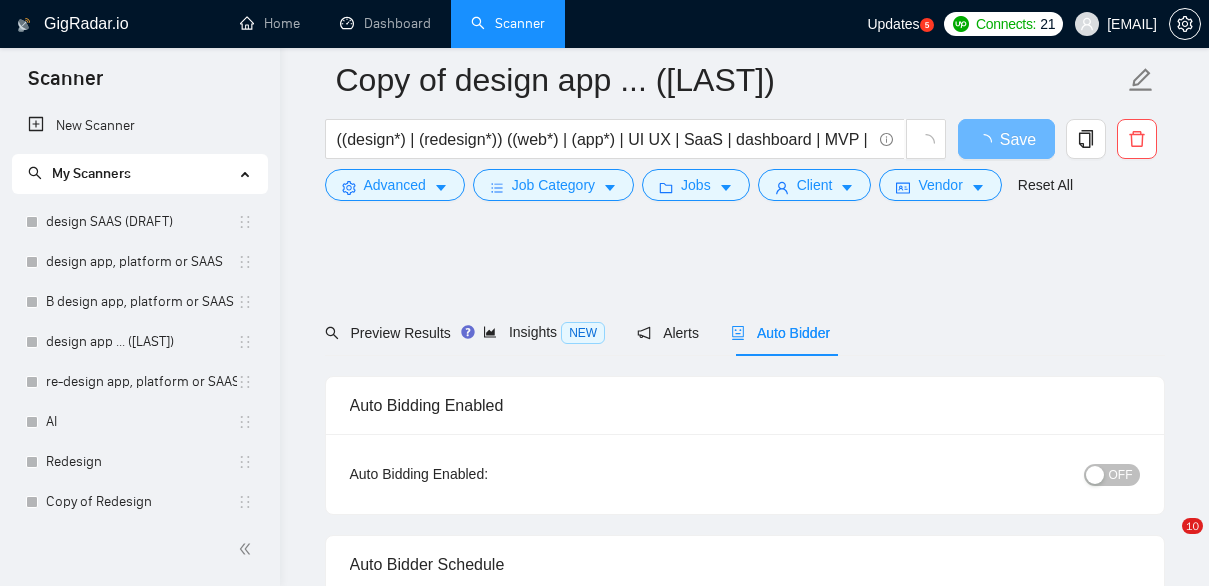 scroll, scrollTop: 117, scrollLeft: 0, axis: vertical 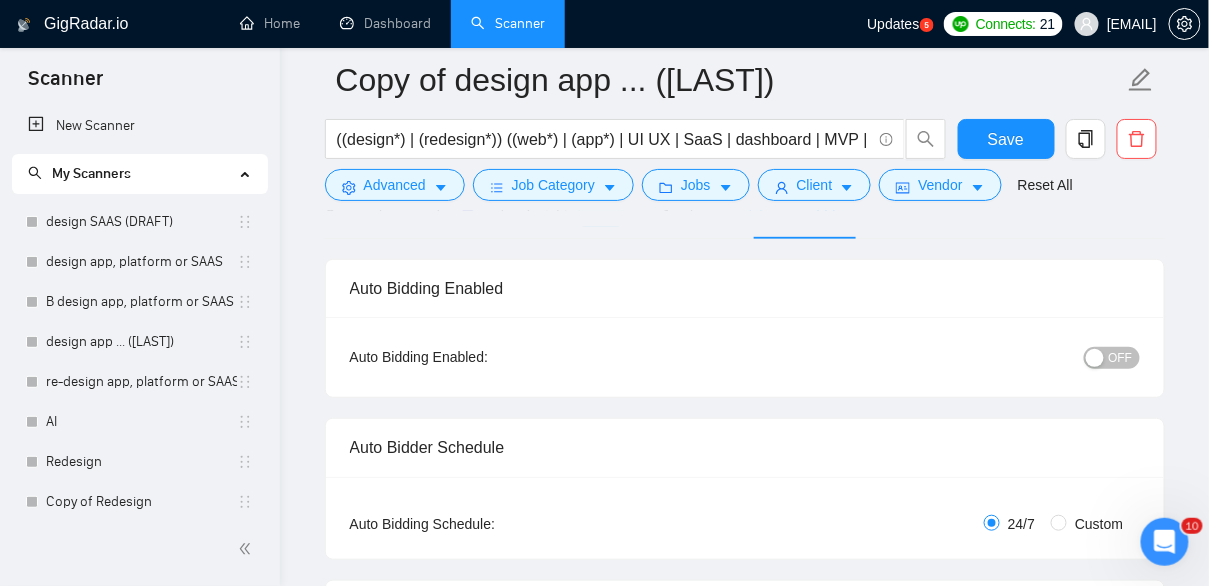type 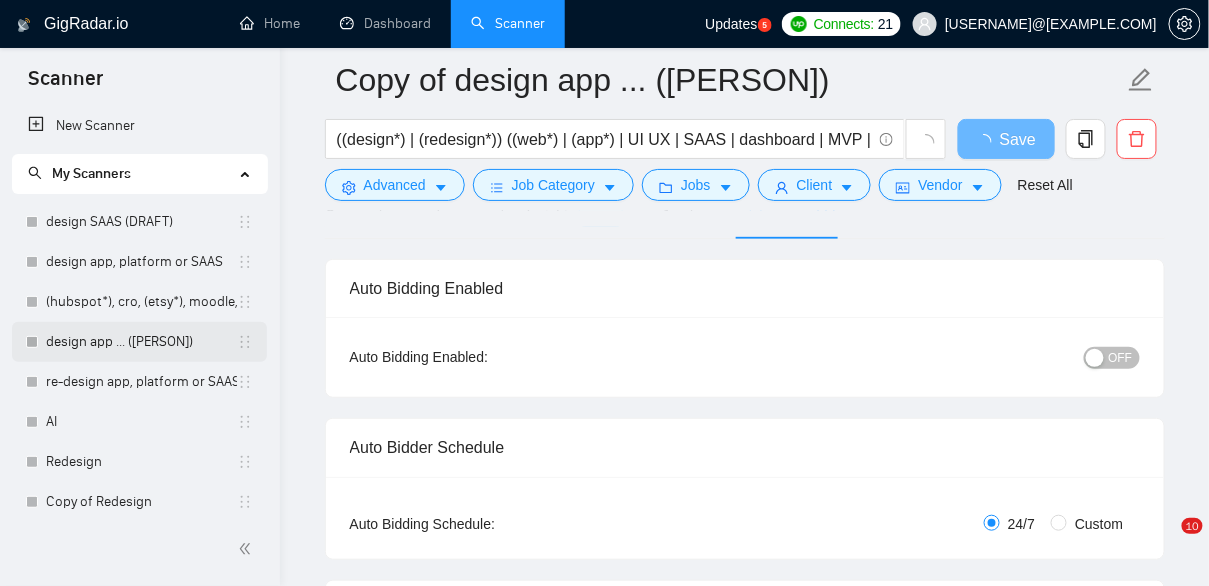 scroll, scrollTop: 117, scrollLeft: 0, axis: vertical 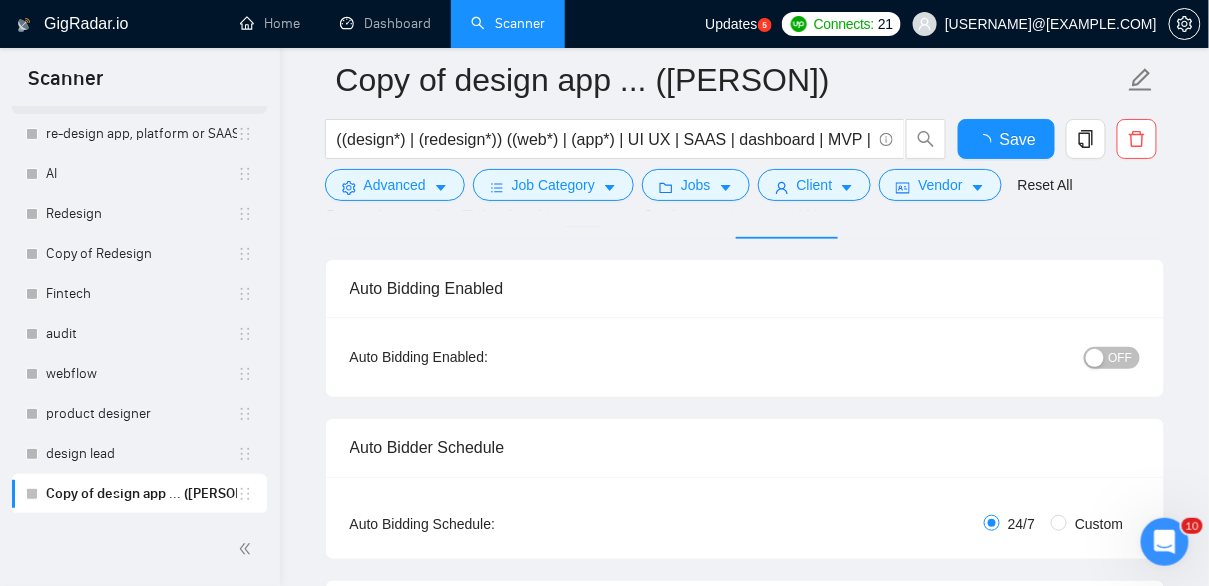 type 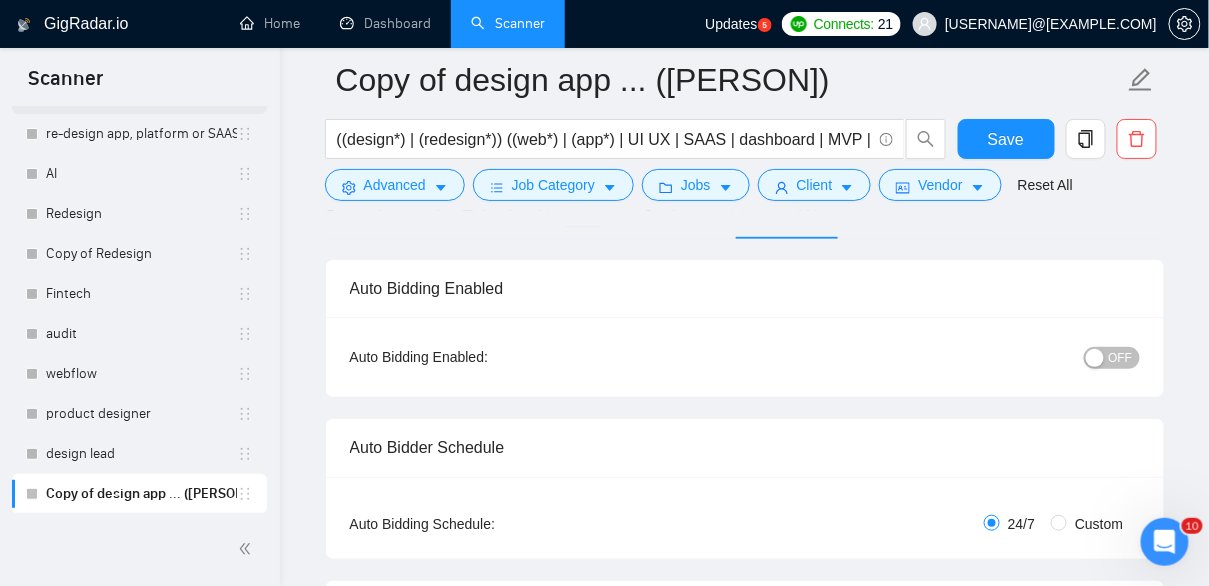 scroll, scrollTop: 0, scrollLeft: 0, axis: both 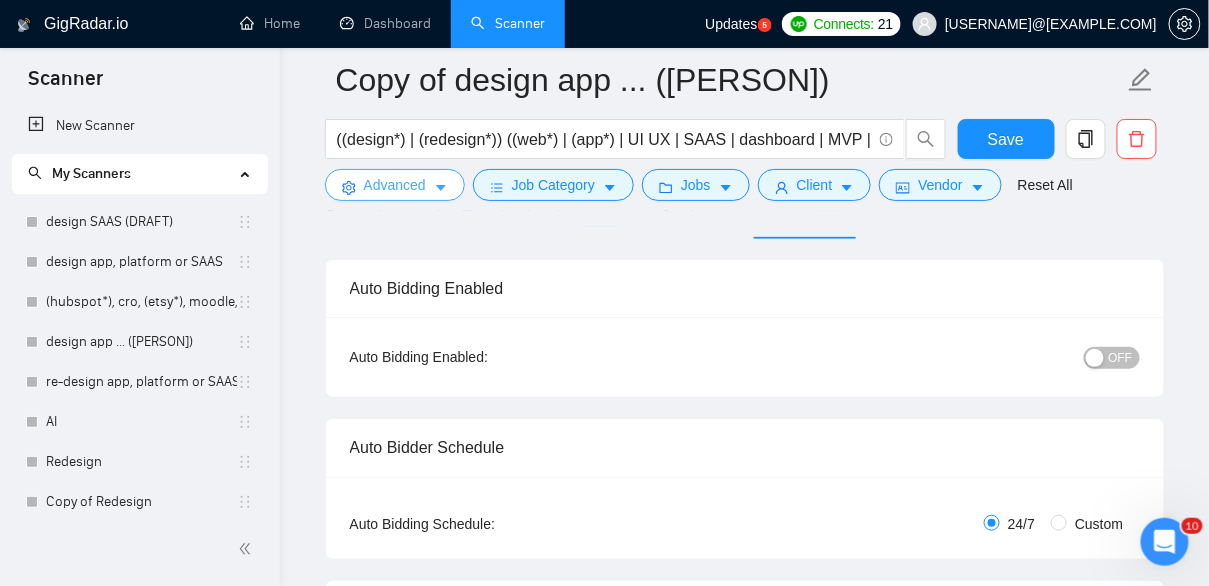 click on "Advanced" at bounding box center [395, 185] 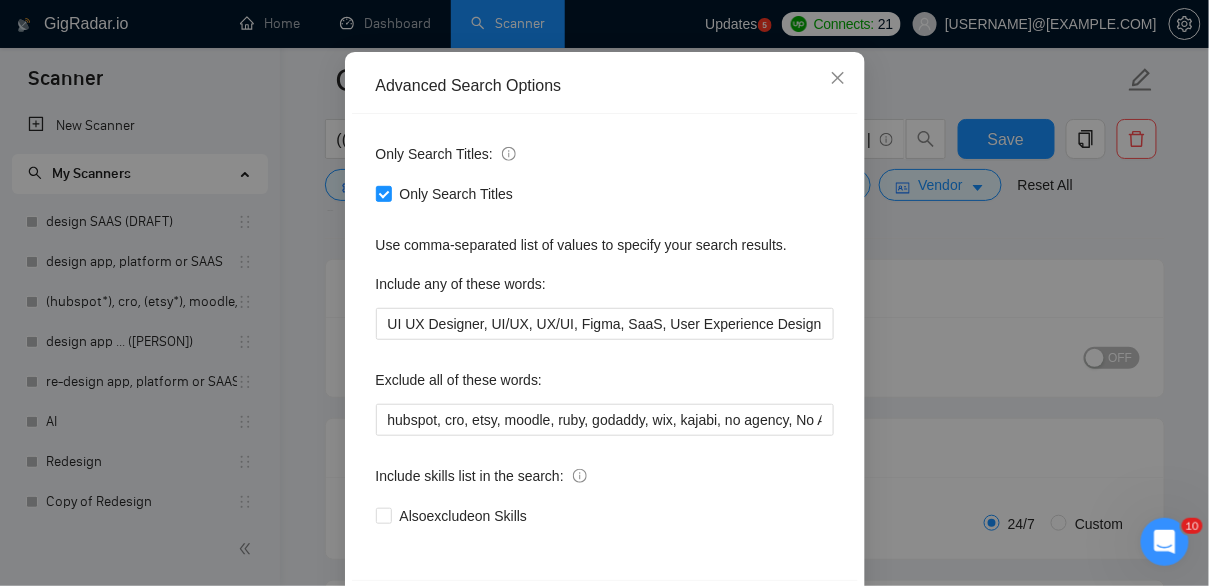scroll, scrollTop: 170, scrollLeft: 0, axis: vertical 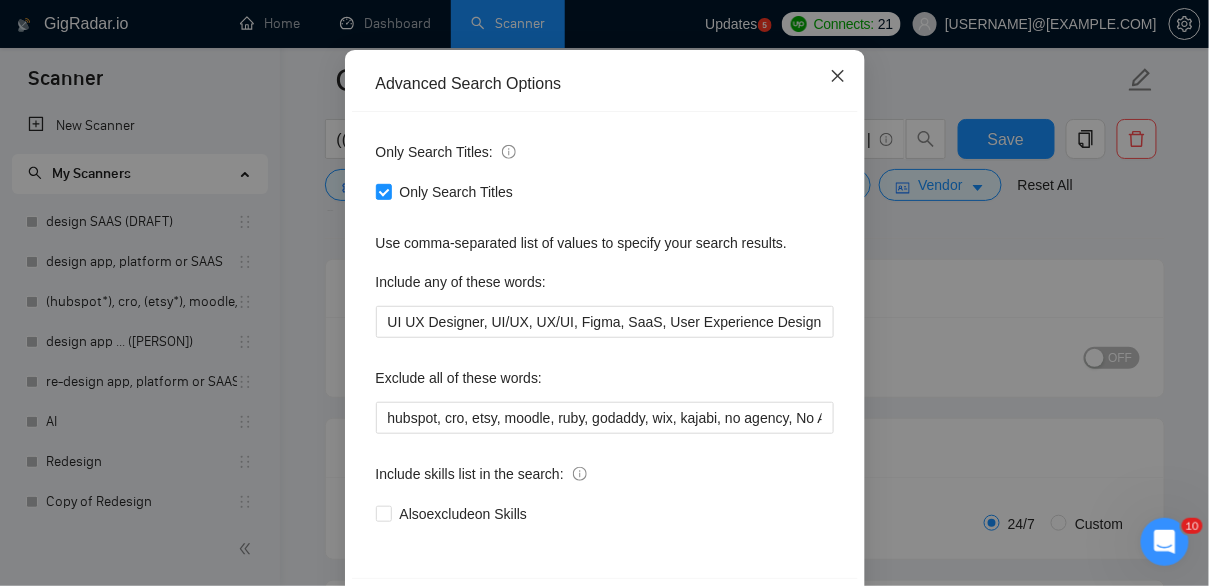 click 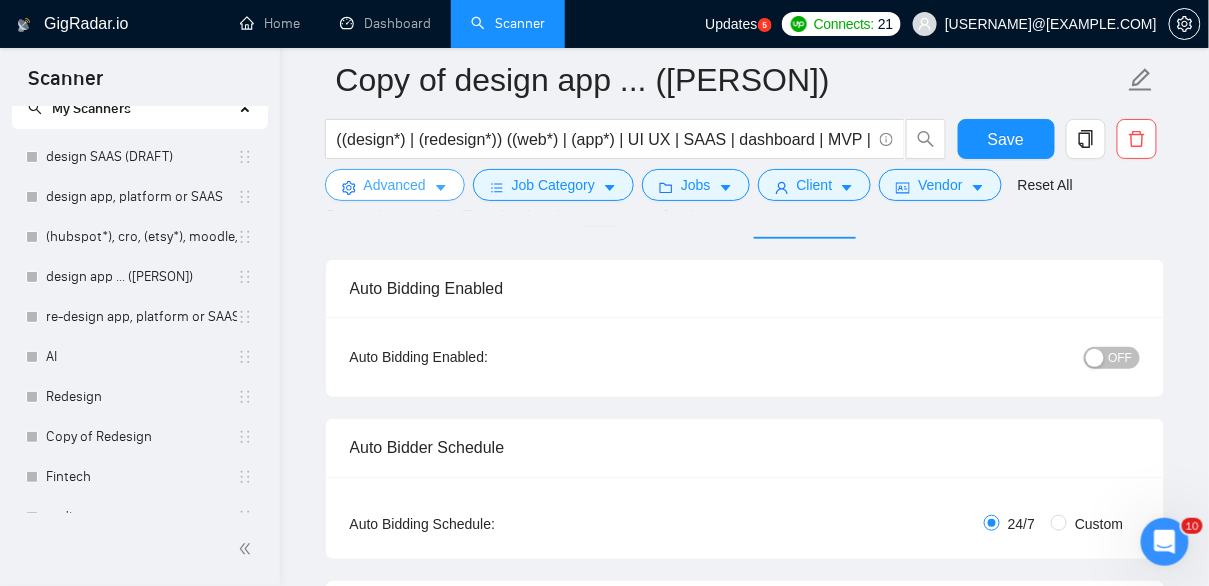 scroll, scrollTop: 0, scrollLeft: 0, axis: both 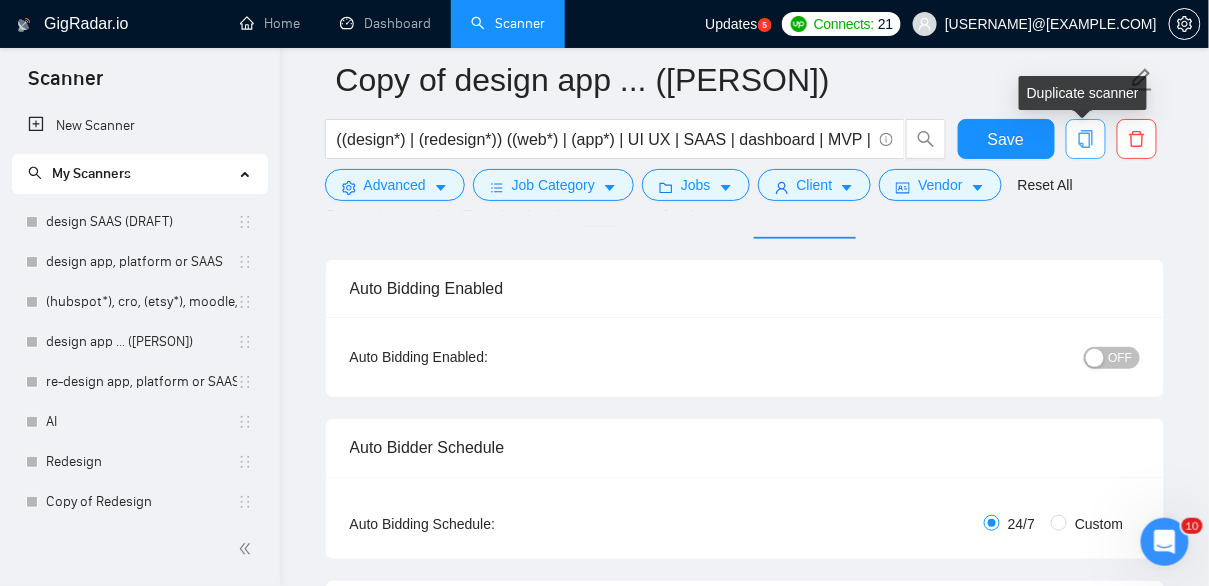 click 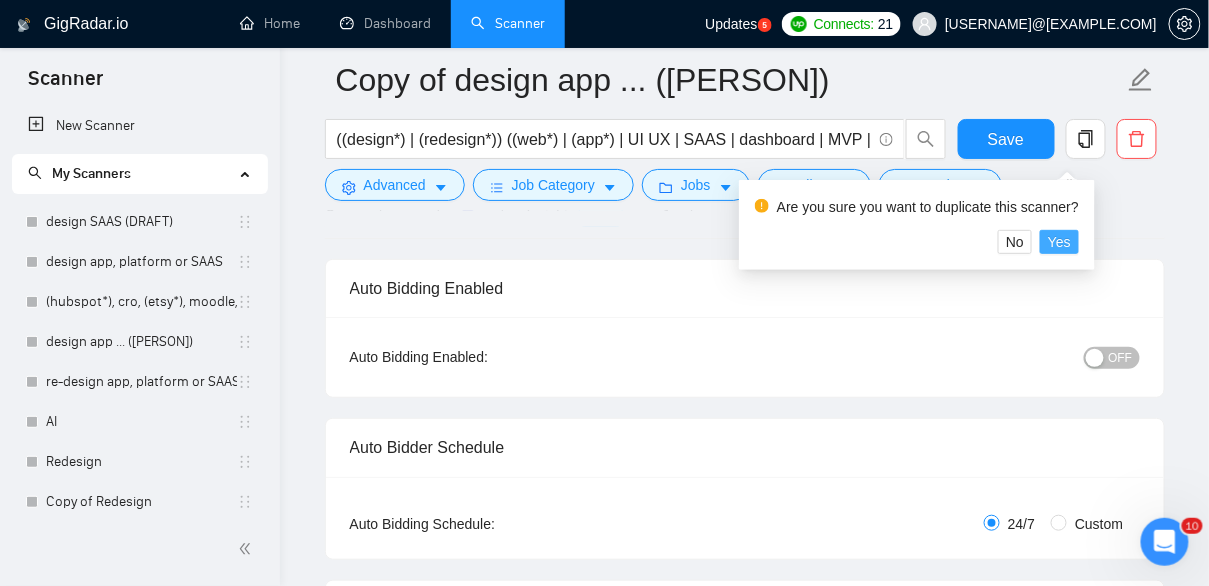 click on "Yes" at bounding box center (1059, 242) 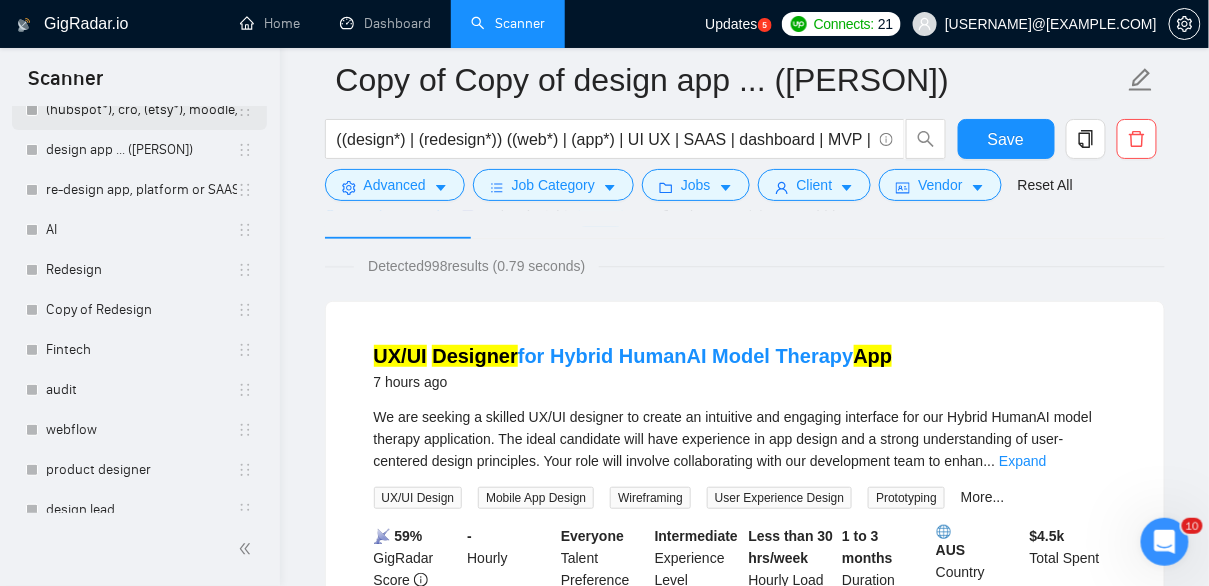scroll, scrollTop: 288, scrollLeft: 0, axis: vertical 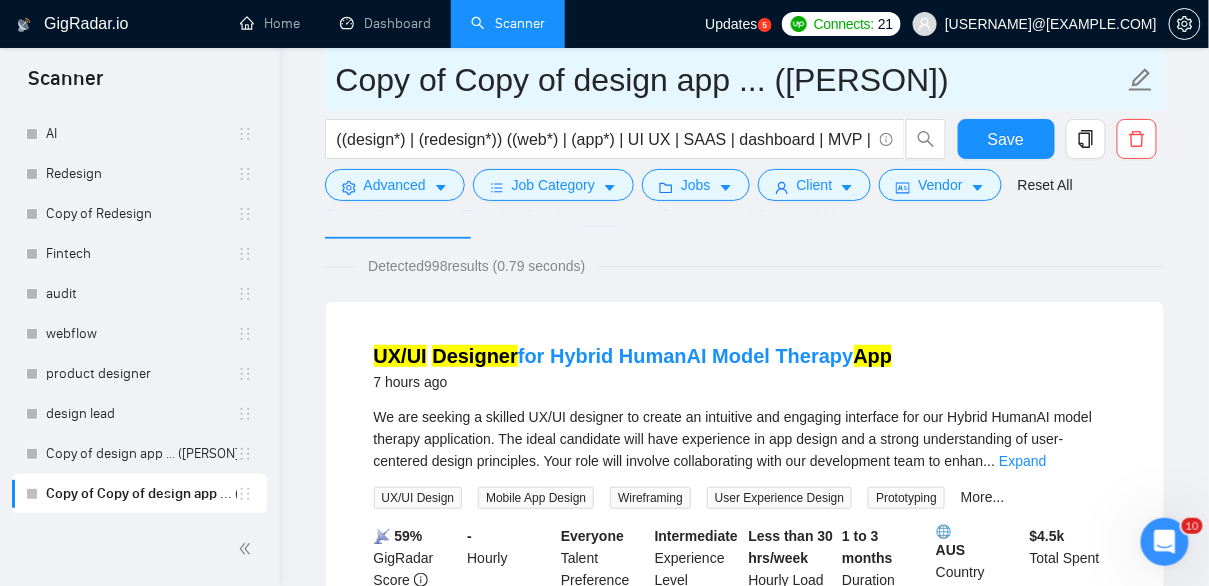 click on "Copy of Copy of design app ... ([PERSON])" at bounding box center (730, 80) 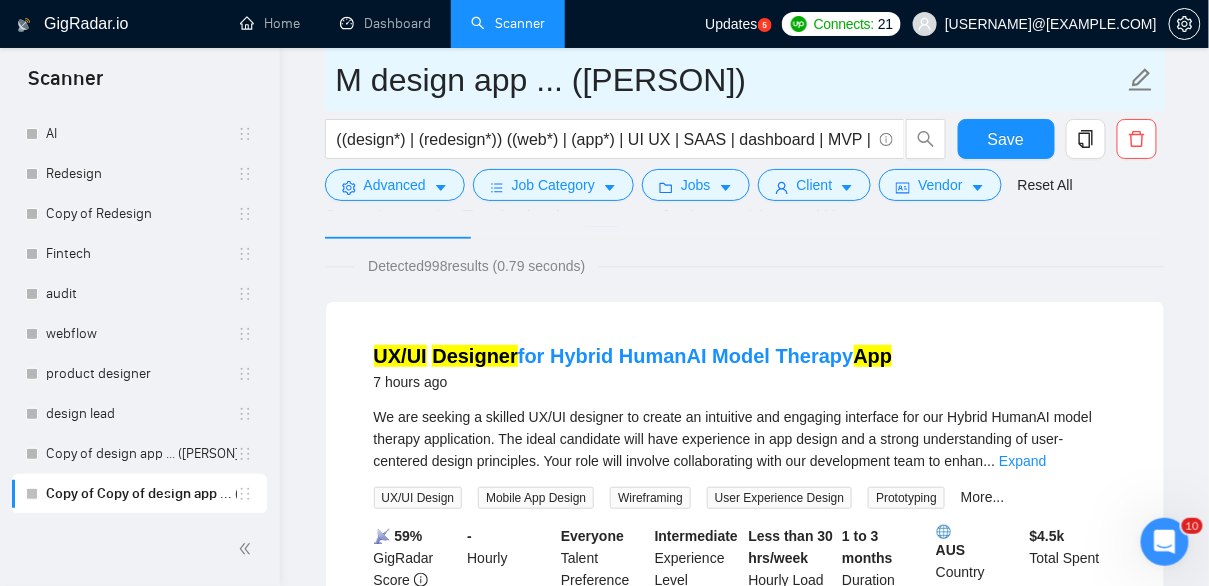 click on "M design app ... ([PERSON])" at bounding box center (730, 80) 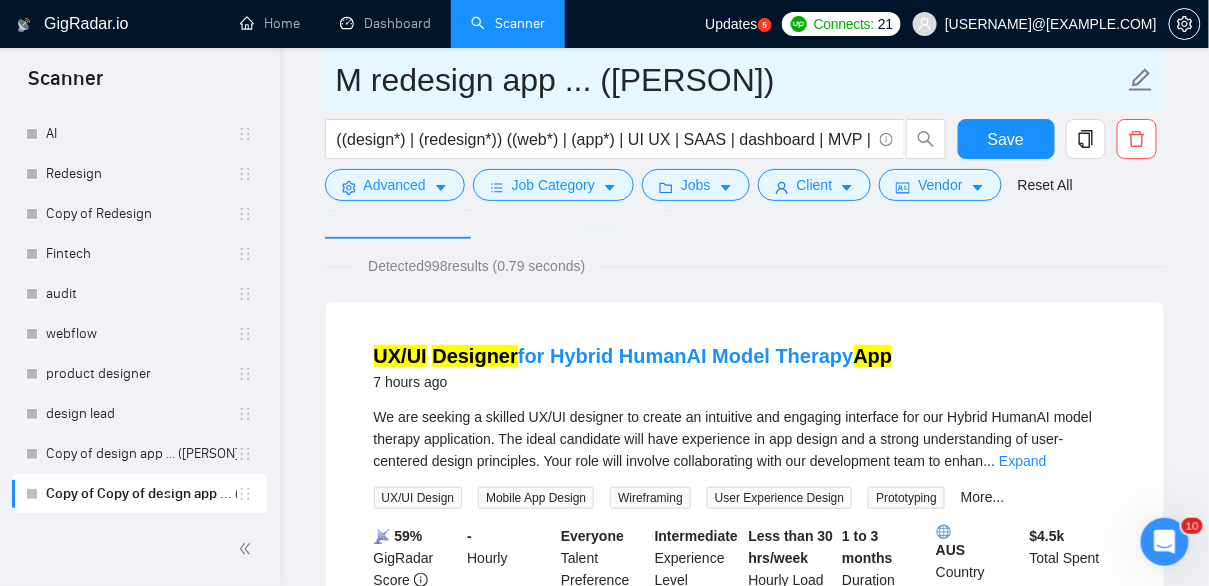 drag, startPoint x: 496, startPoint y: 76, endPoint x: 767, endPoint y: 90, distance: 271.3614 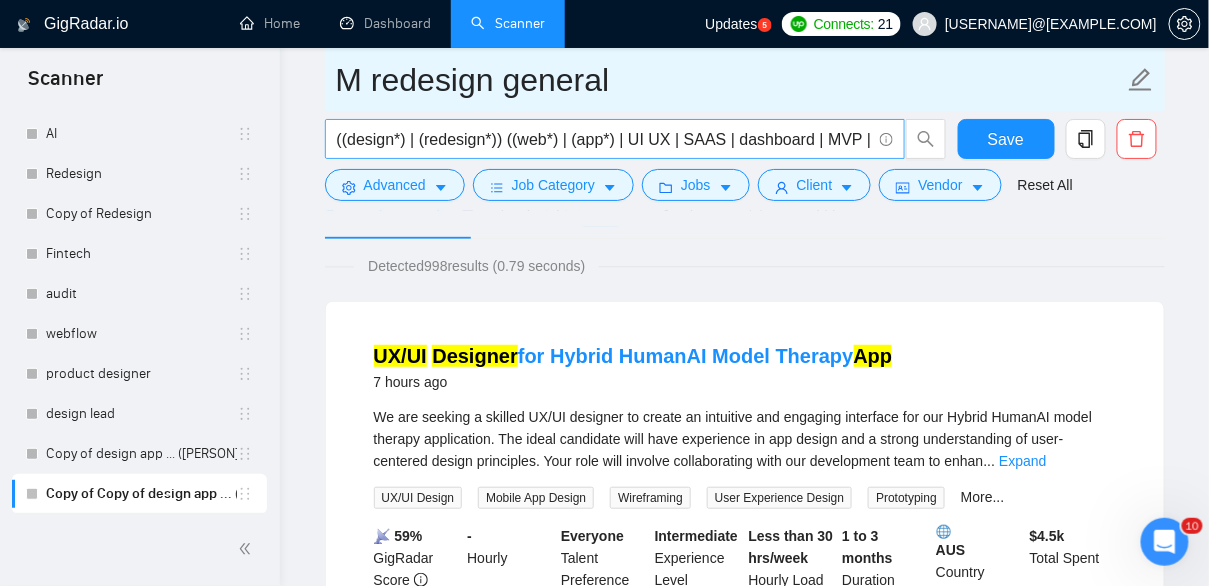 type on "M redesign general" 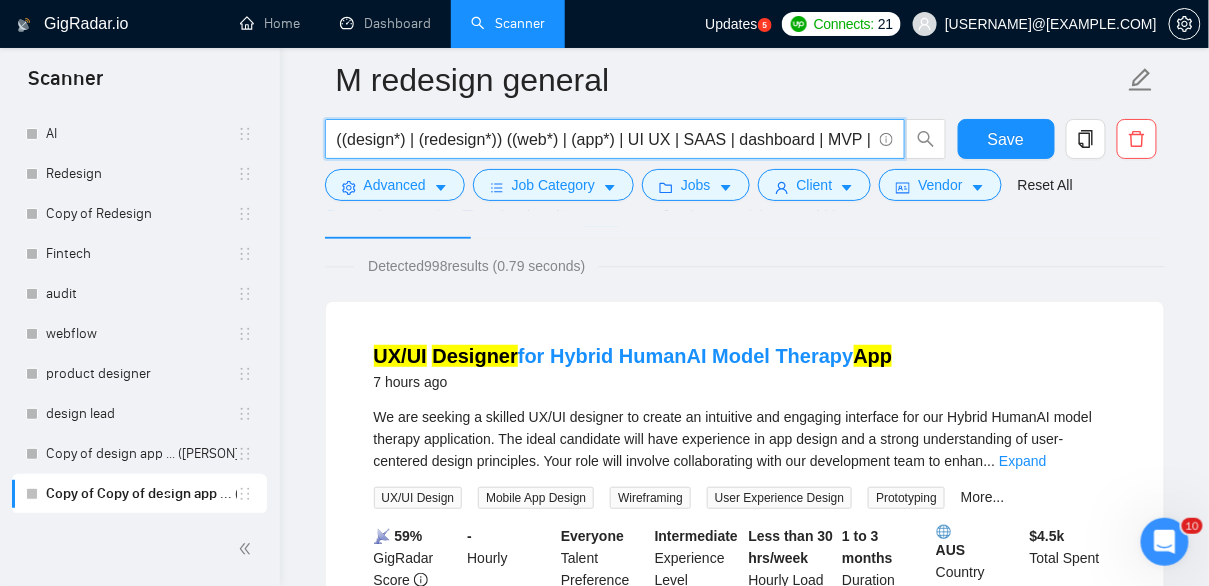 drag, startPoint x: 429, startPoint y: 140, endPoint x: 273, endPoint y: 136, distance: 156.05127 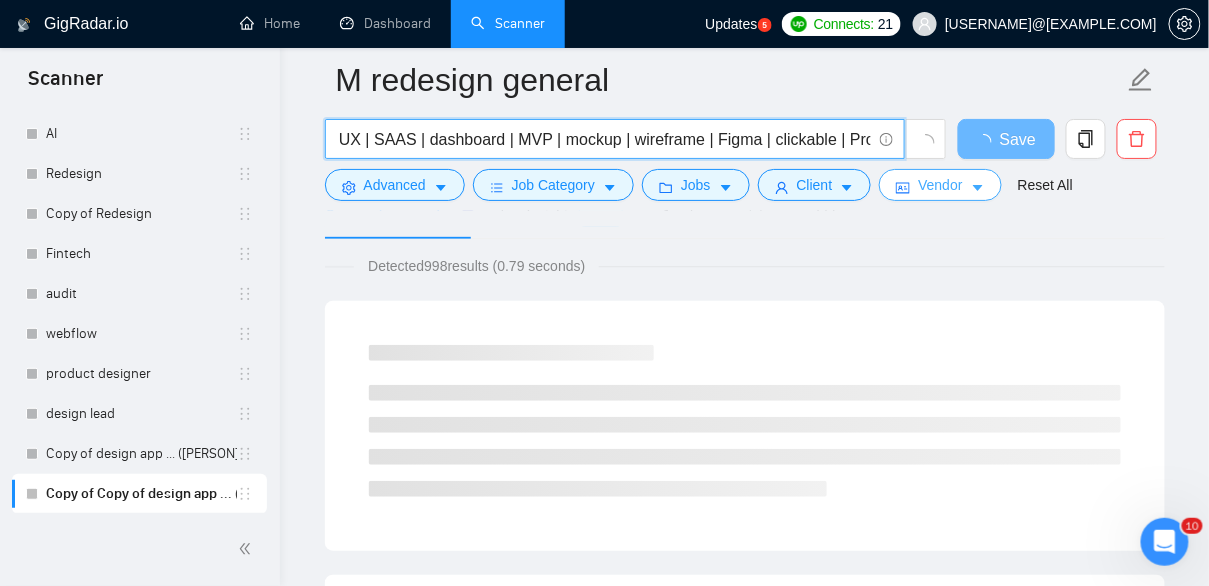 scroll, scrollTop: 0, scrollLeft: 382, axis: horizontal 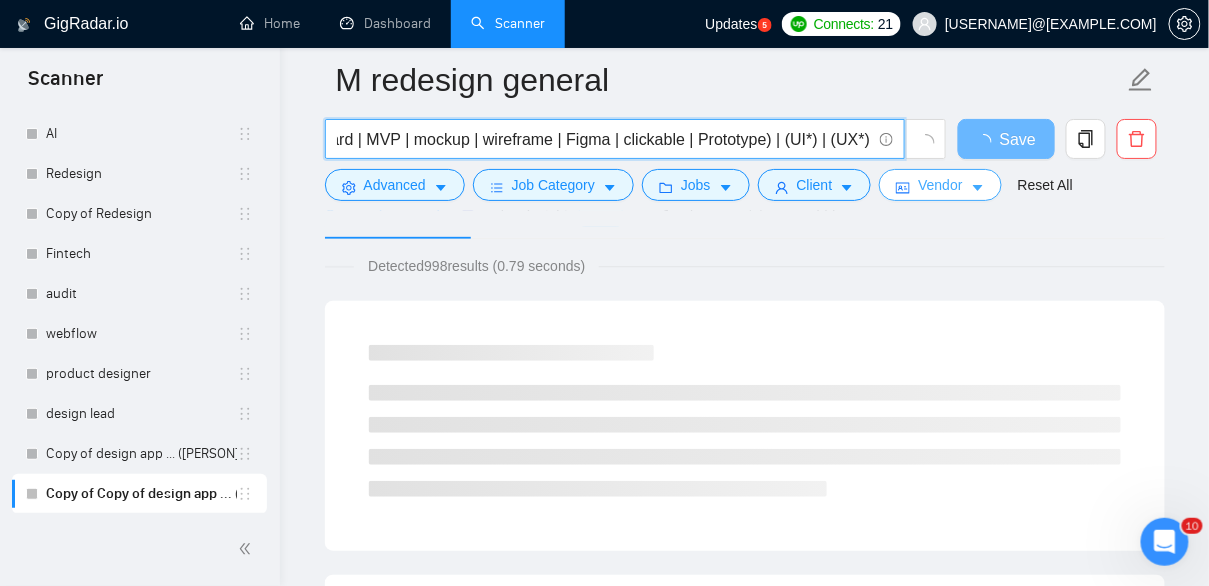 drag, startPoint x: 412, startPoint y: 136, endPoint x: 926, endPoint y: 187, distance: 516.524 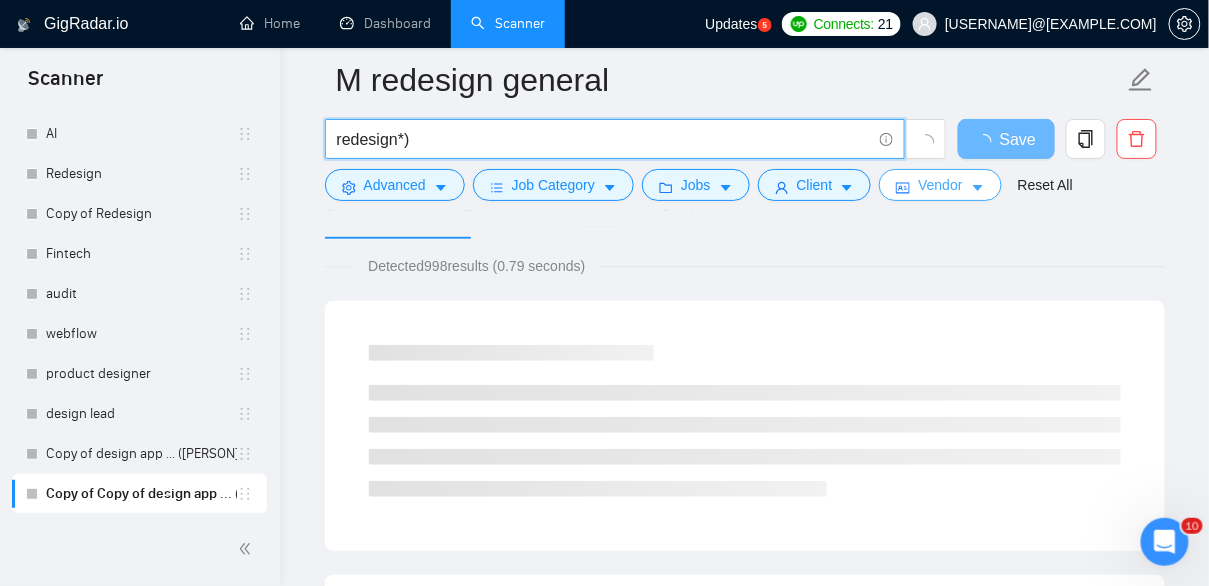 scroll, scrollTop: 0, scrollLeft: 0, axis: both 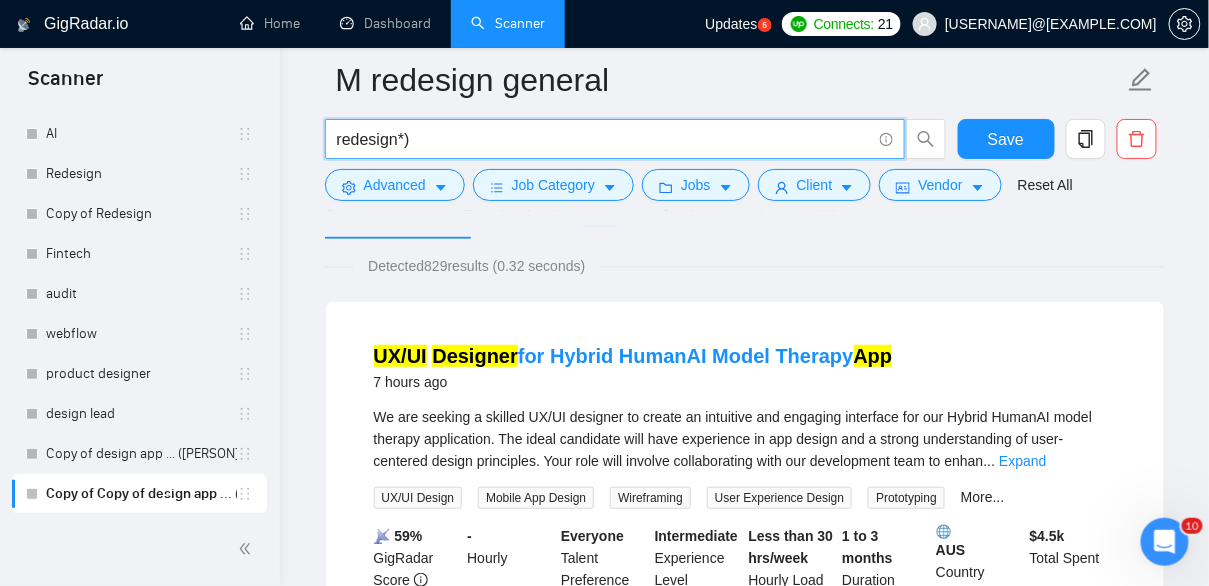 click on "redesign*)" at bounding box center (604, 139) 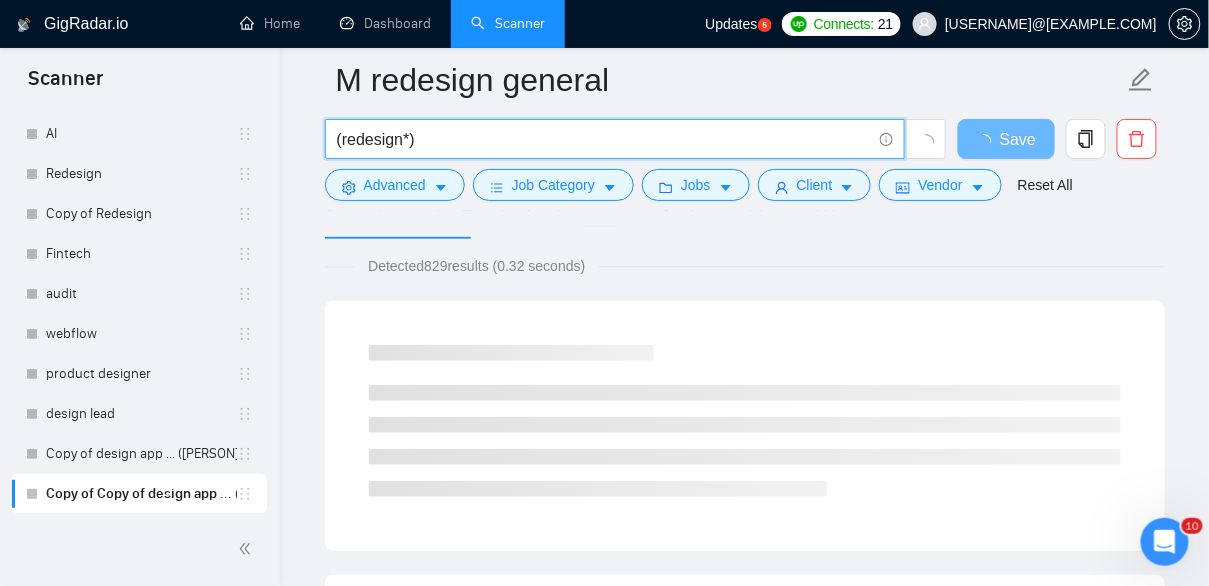click on "(redesign*)" at bounding box center [604, 139] 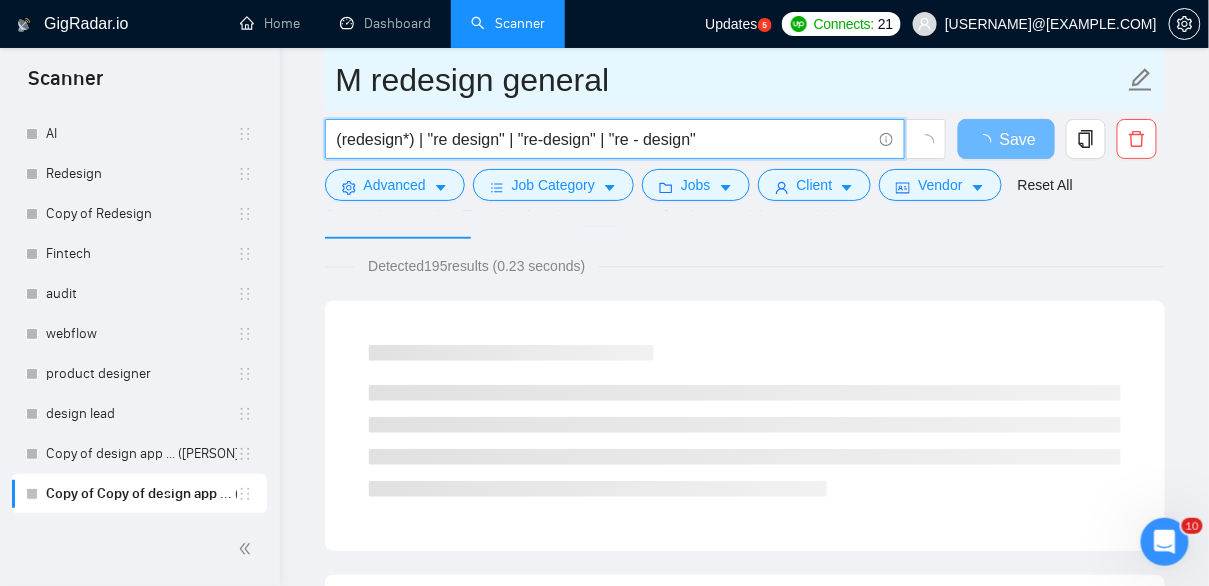 type on "(redesign*) | "re design" | "re-design" | "re - design"" 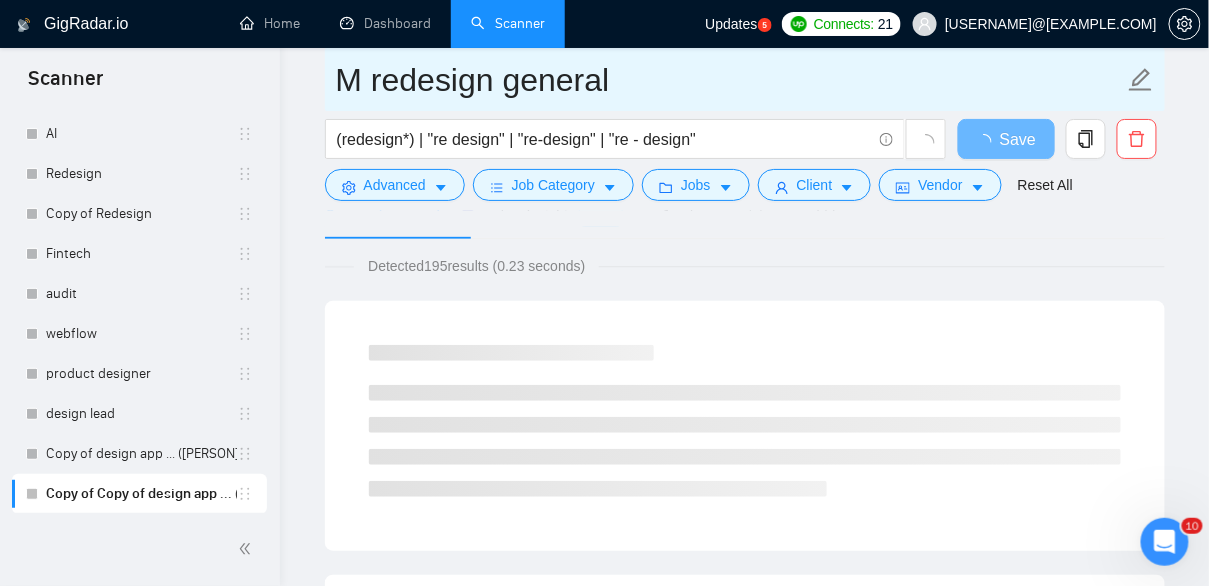 click on "M redesign general" at bounding box center [730, 80] 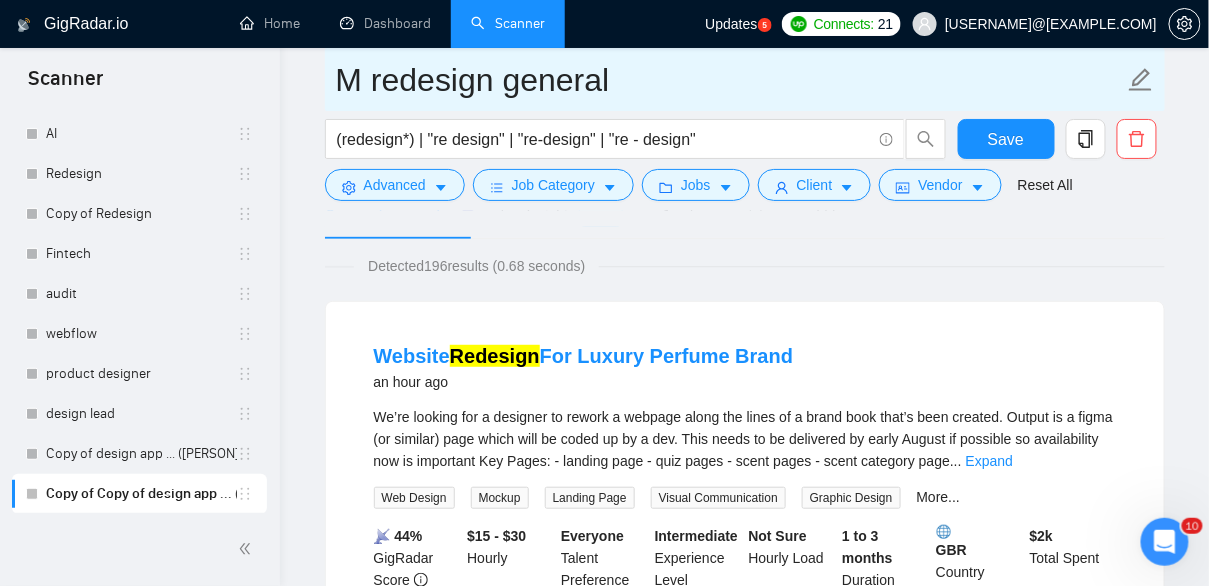 click on "M redesign general" at bounding box center [730, 80] 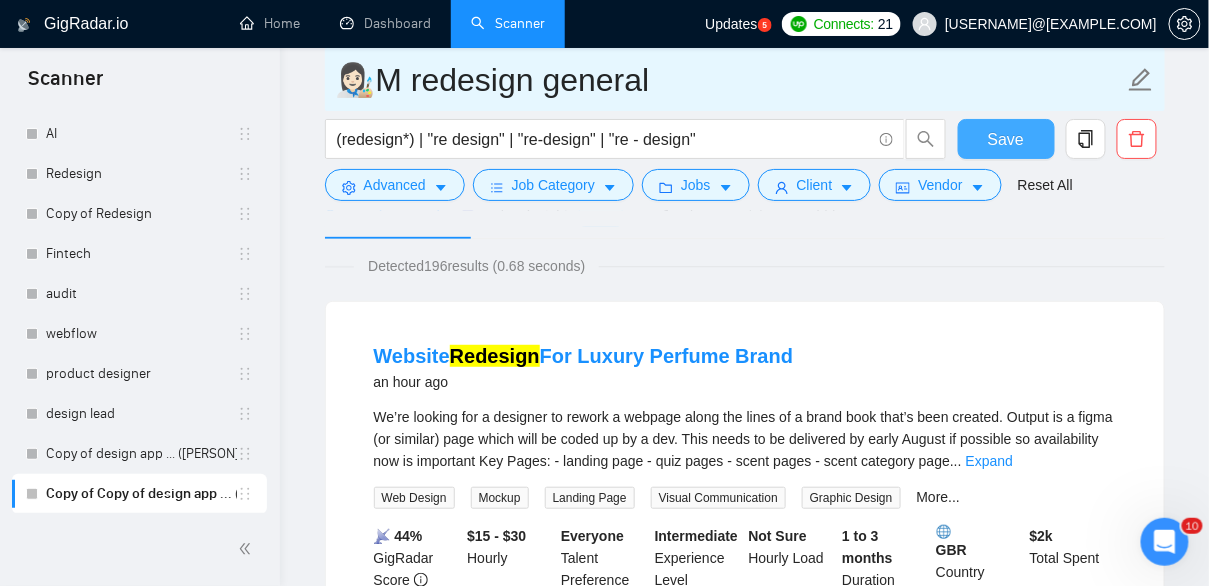 type on "👩🏻‍🎨M redesign general" 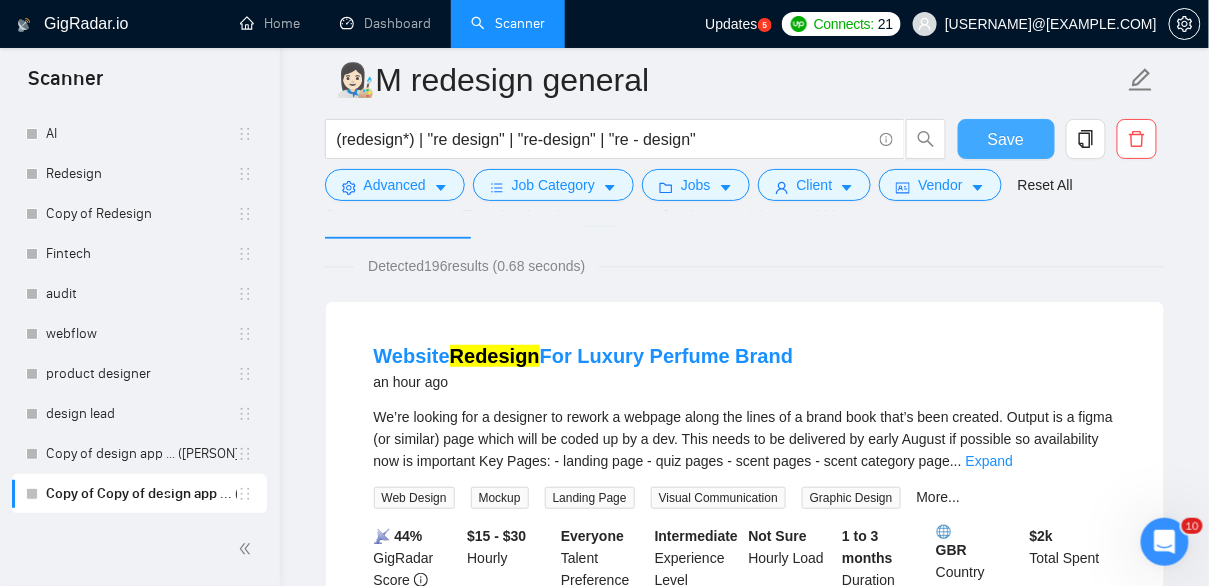 click on "Save" at bounding box center [1006, 139] 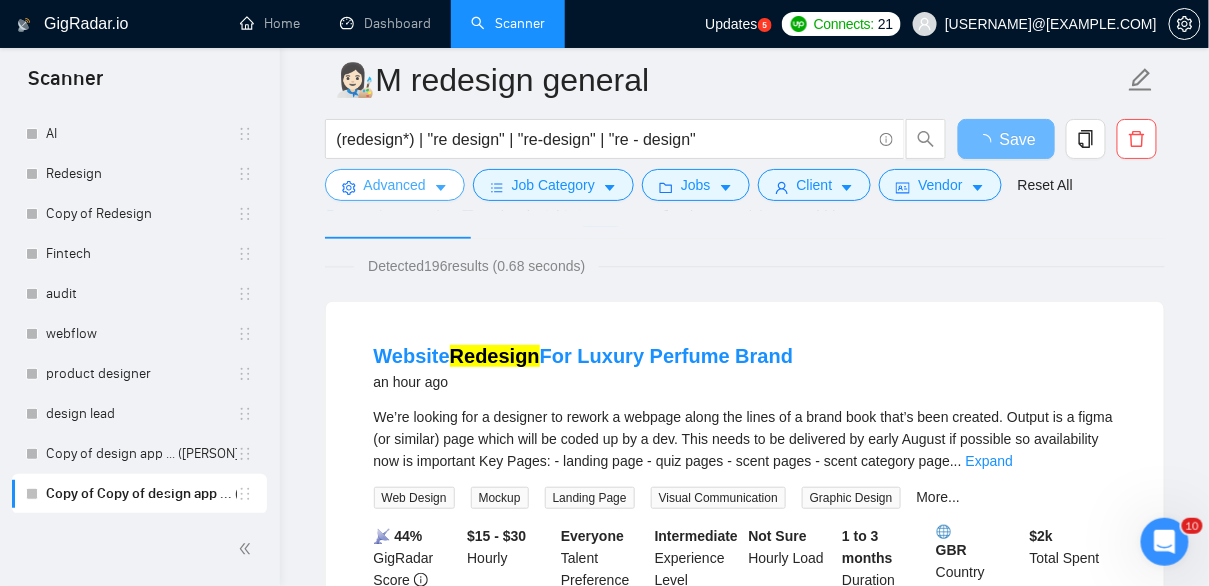 click on "Advanced" at bounding box center (395, 185) 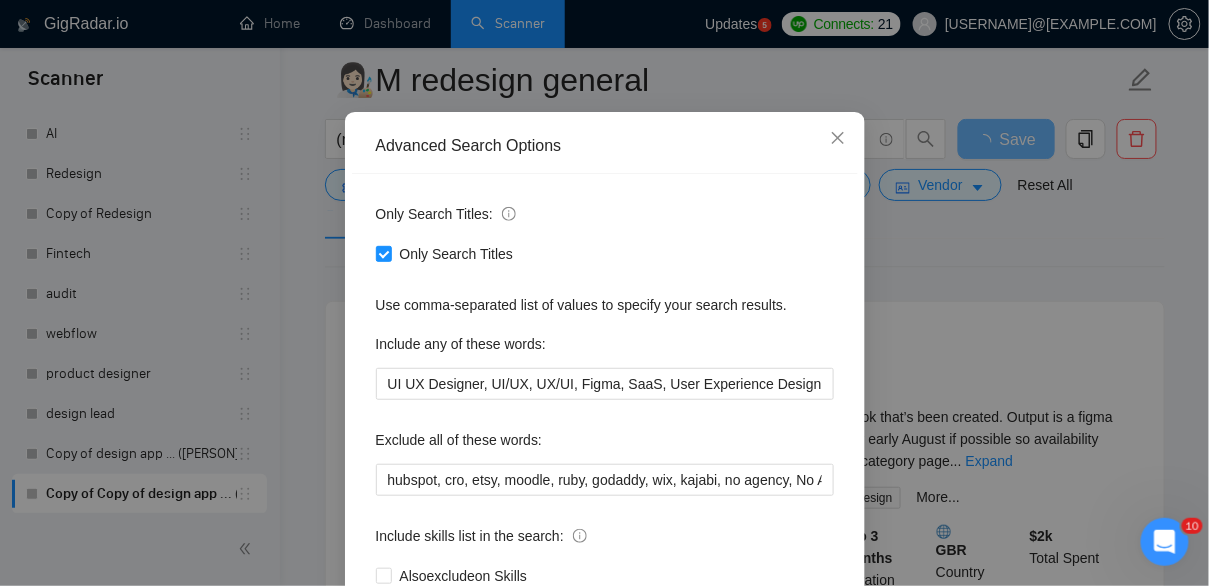 scroll, scrollTop: 123, scrollLeft: 0, axis: vertical 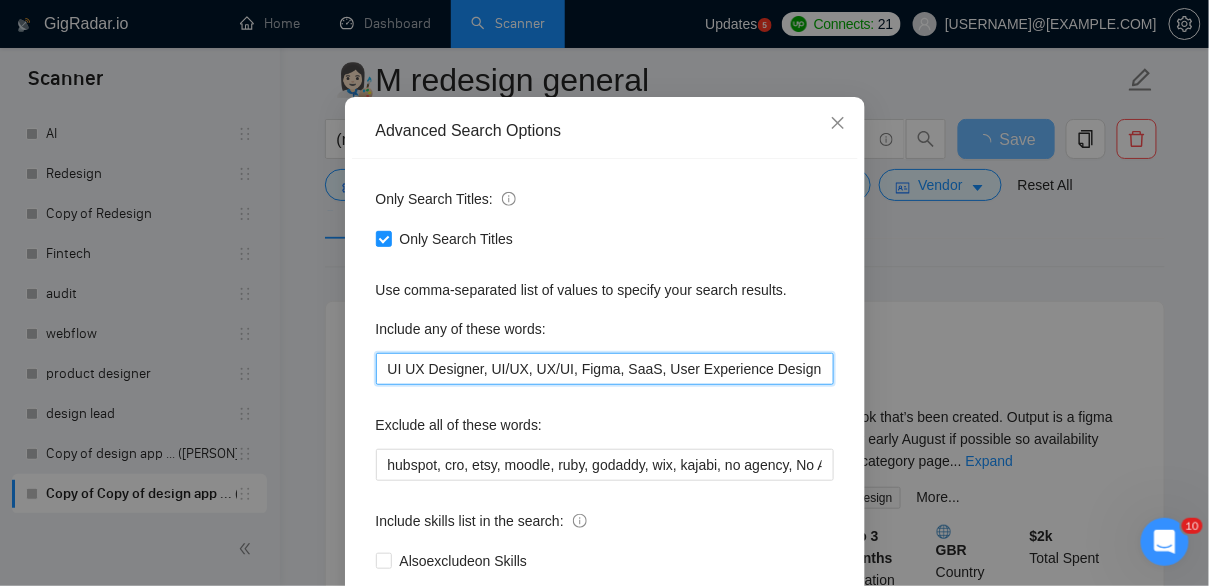 click on "UI UX Designer, UI/UX, UX/UI, Figma, SaaS, User Experience Design, Certified, Wireframe, MVP, Clickable, Prototype, Redesign, UX, UI" at bounding box center [605, 369] 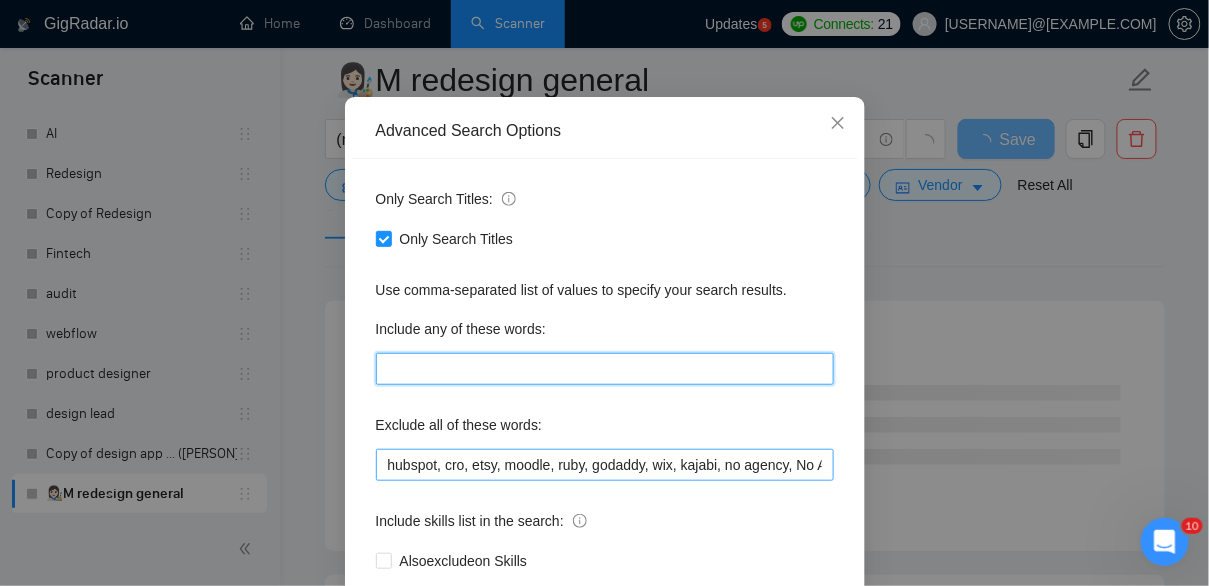 type 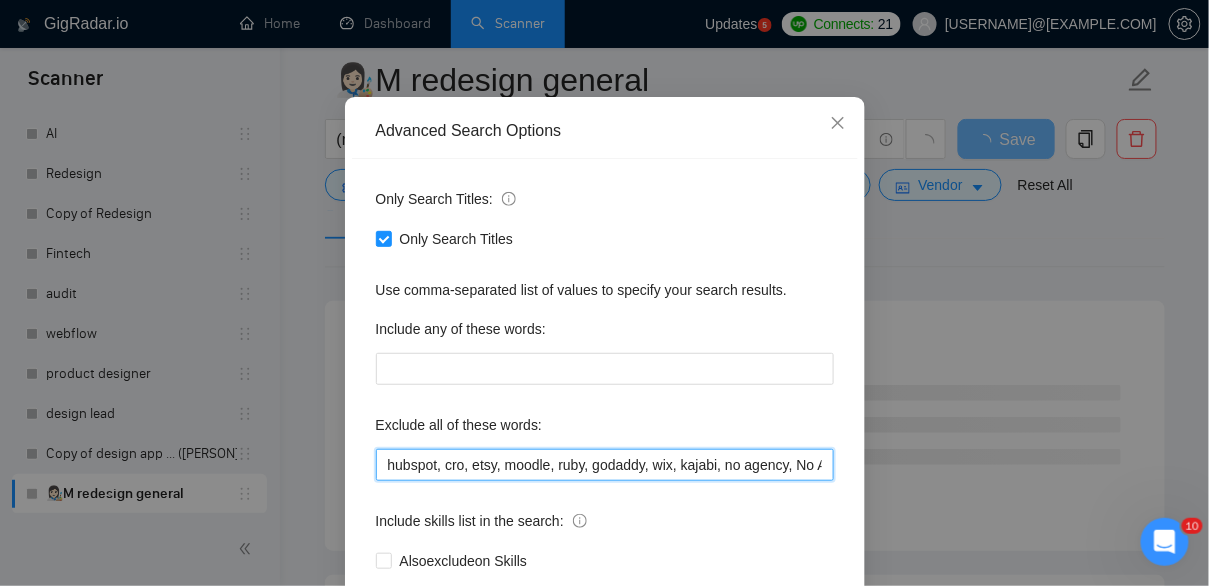 click on "hubspot, cro, etsy, moodle, ruby, godaddy, wix, kajabi, no agency, No Agencies, quick, easy, not an agency, full-stack, full stack, wordpress, t-shirt, t-shirt, unbounce,  images, adobe, magento, salesforce, gohighlevel, go high level, tutor, hero section," at bounding box center (605, 465) 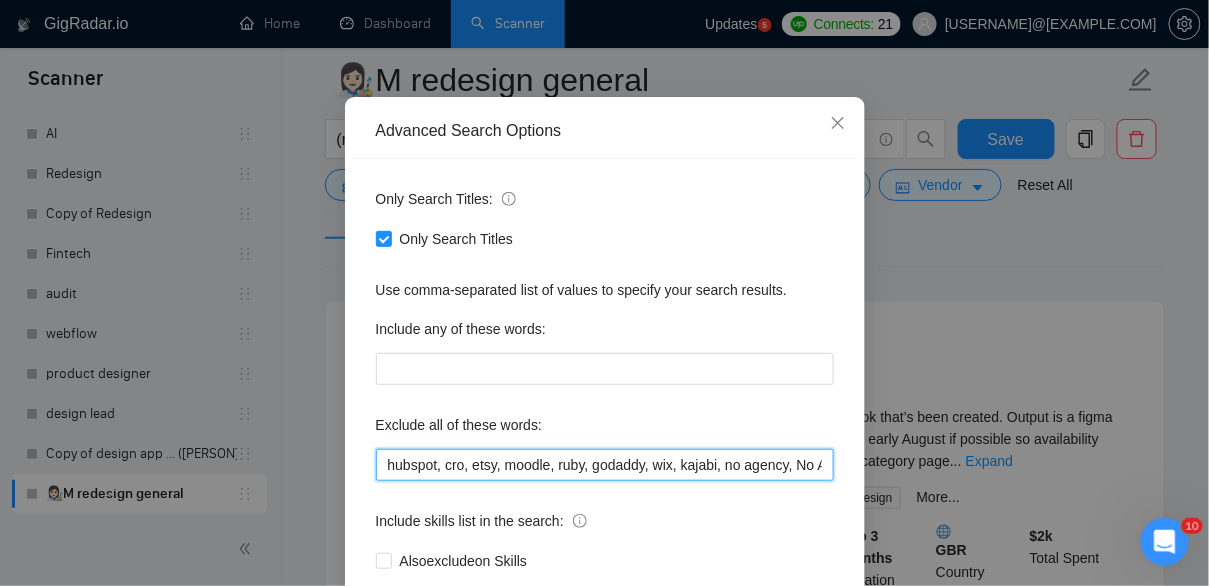 click on "hubspot, cro, etsy, moodle, ruby, godaddy, wix, kajabi, no agency, No Agencies, quick, easy, not an agency, full-stack, full stack, wordpress, t-shirt, t-shirt, unbounce,  images, adobe, magento, salesforce, gohighlevel, go high level, tutor, hero section," at bounding box center (605, 465) 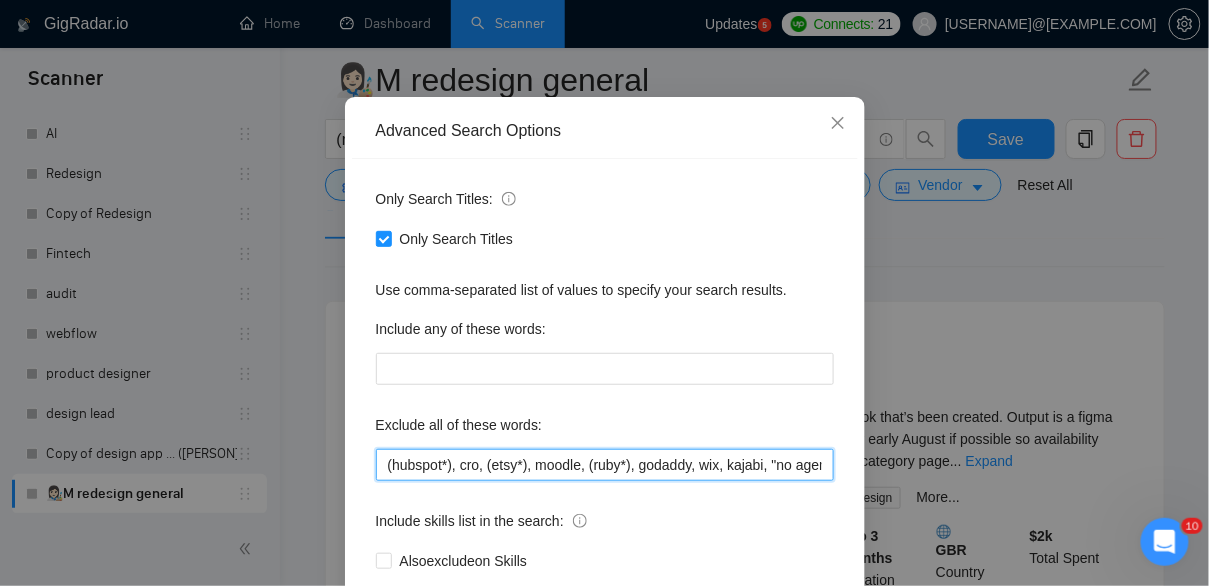 scroll, scrollTop: 0, scrollLeft: 1401, axis: horizontal 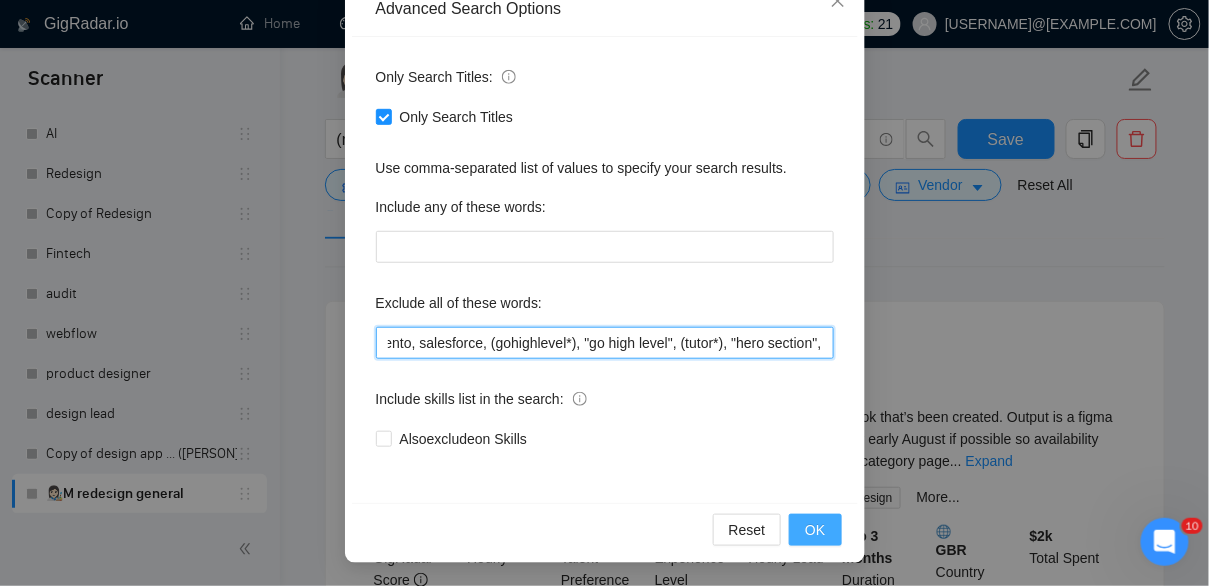 type on "(hubspot*), cro, (etsy*), moodle, (ruby*), godaddy, wix, kajabi, "no agency", "No Agencies", "quick, easy", "not an agency", "full-stack", "full stack", (wordpress*), "t-shirt", "t-shirt", unbounce,  images, adobe, magento, salesforce, (gohighlevel*), "go high level", (tutor*), "hero section"," 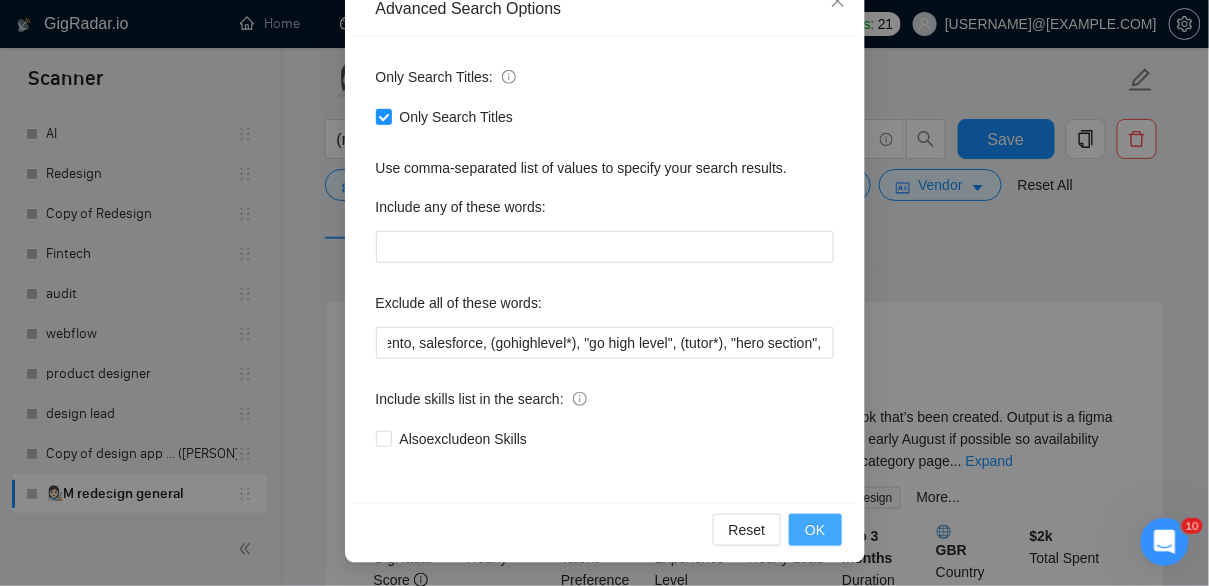 click on "OK" at bounding box center [815, 530] 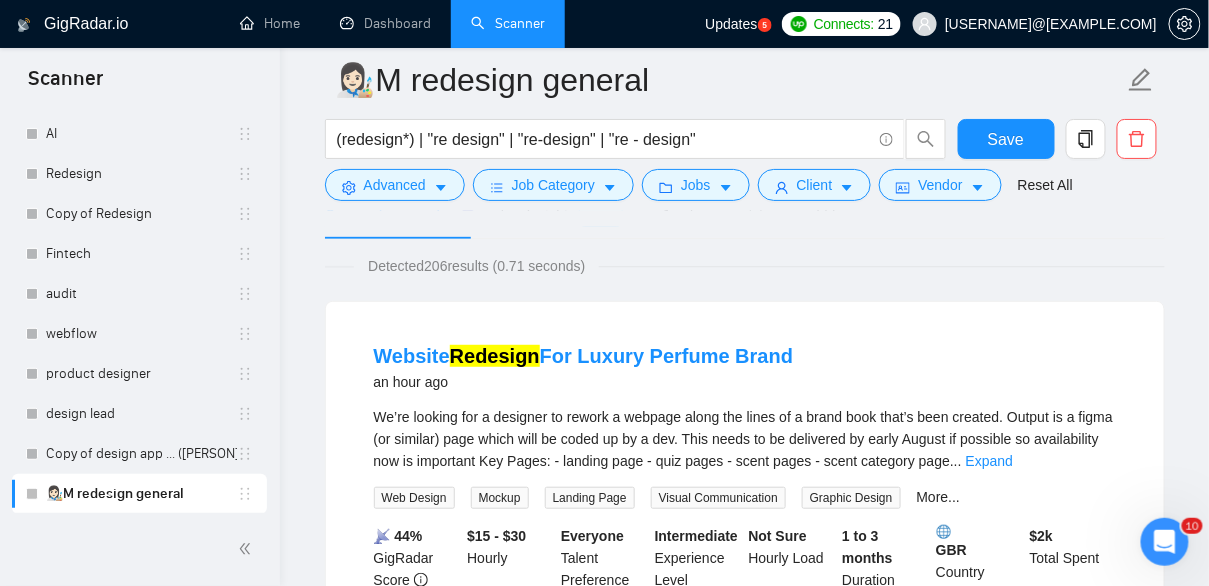 scroll, scrollTop: 145, scrollLeft: 0, axis: vertical 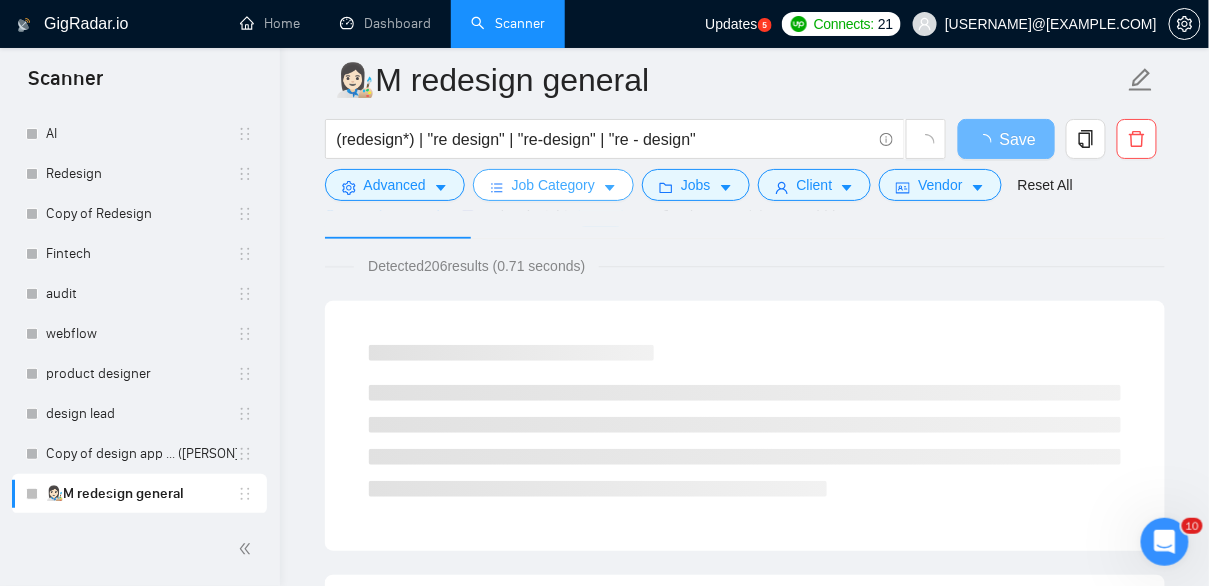 click on "Job Category" at bounding box center (553, 185) 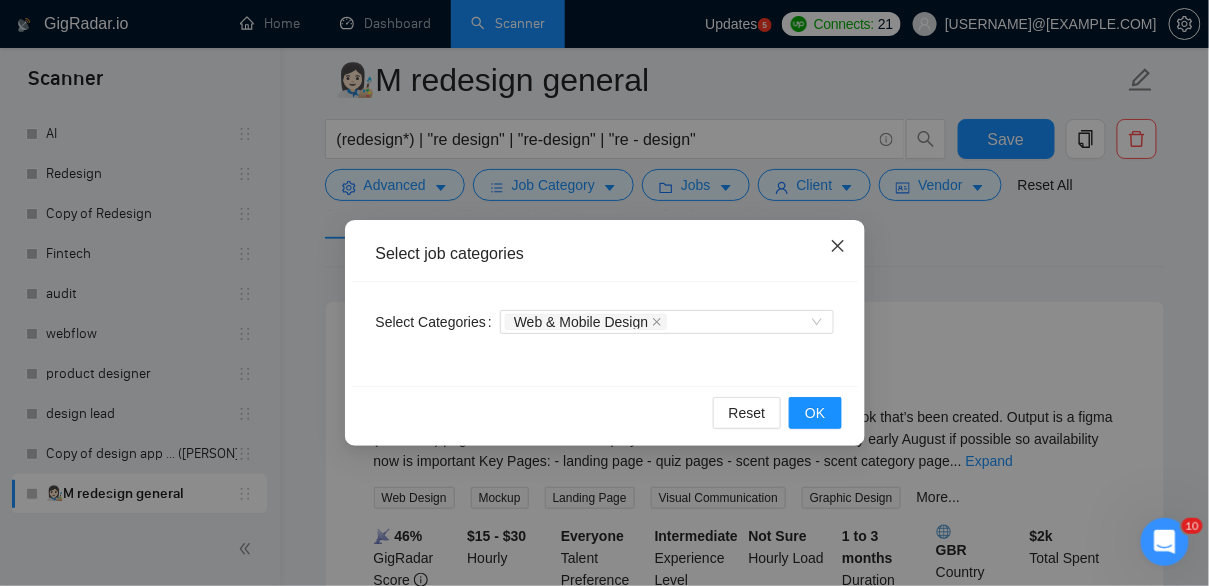 click 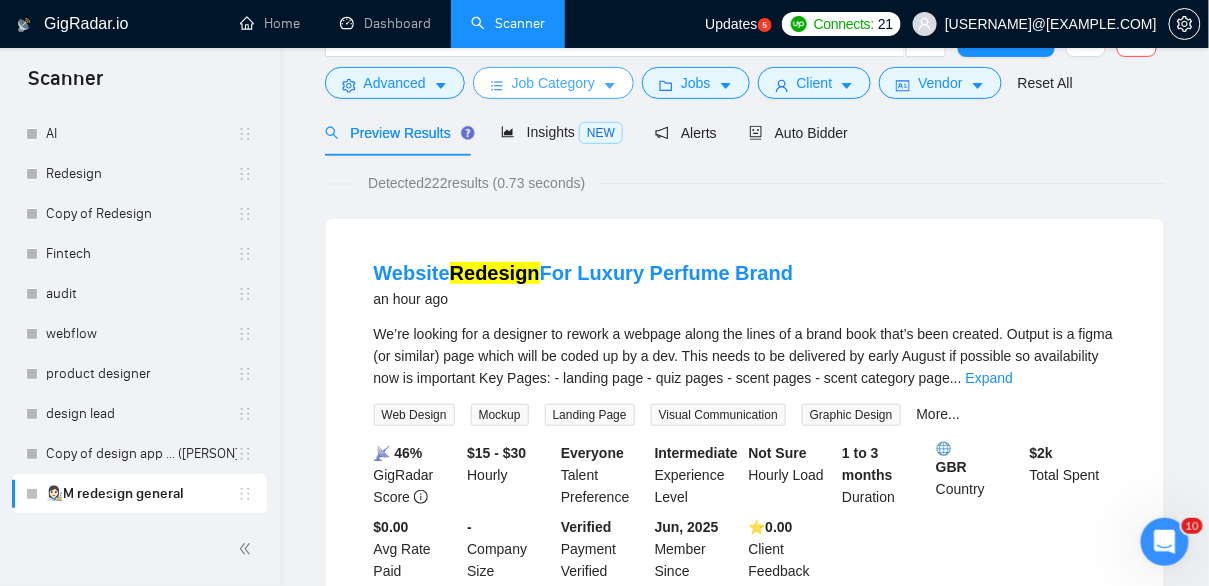 scroll, scrollTop: 0, scrollLeft: 0, axis: both 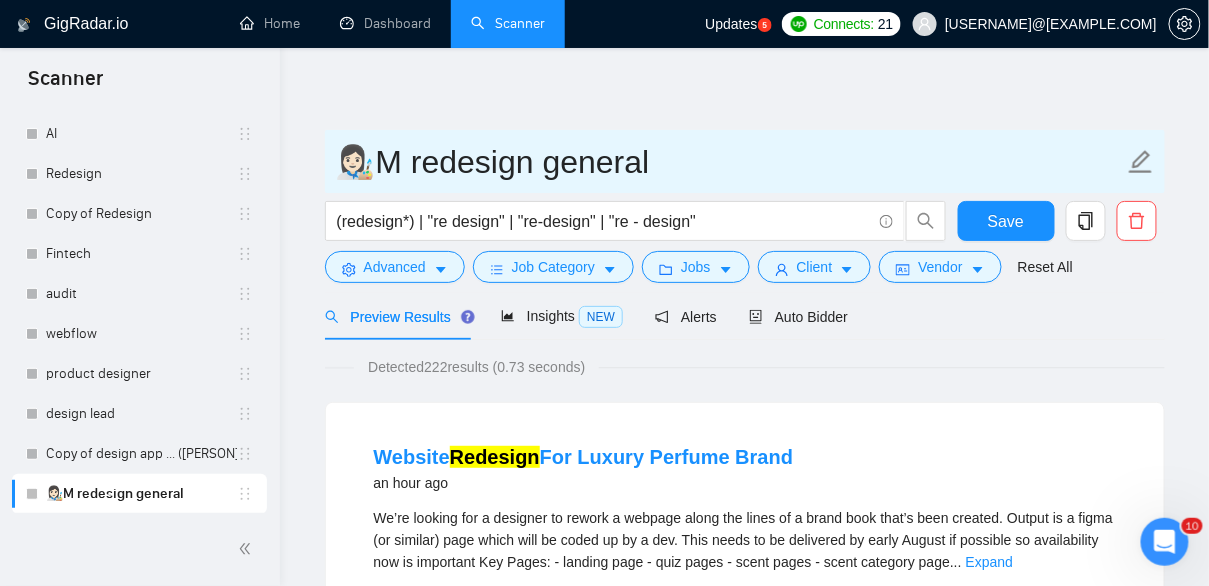 click on "👩🏻‍🎨M redesign general" at bounding box center [730, 162] 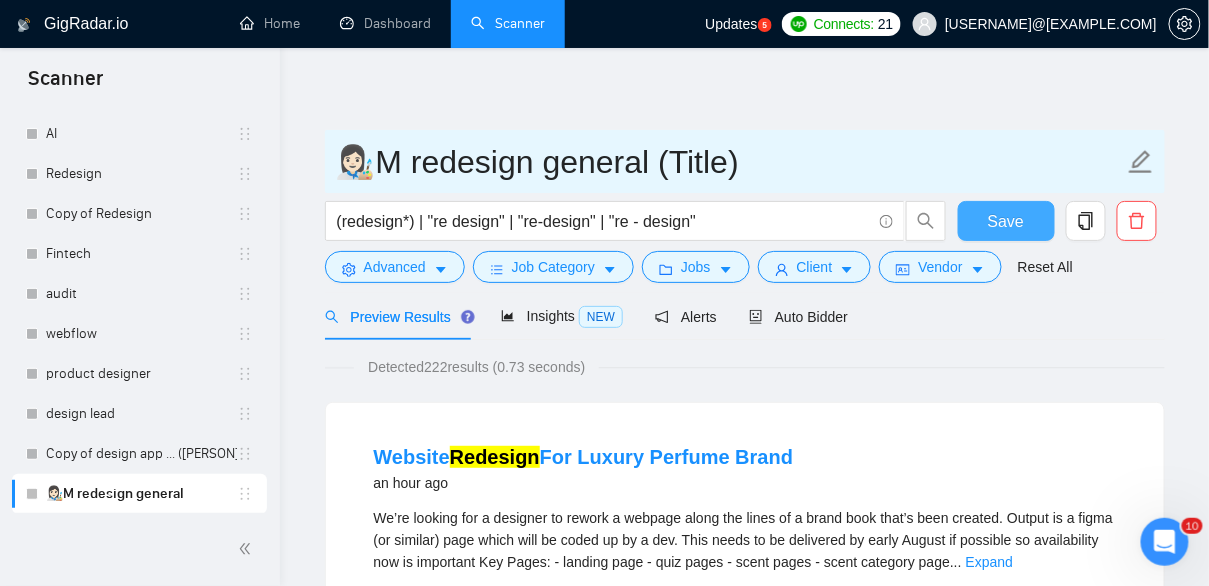 type on "👩🏻‍🎨M redesign general (Title)" 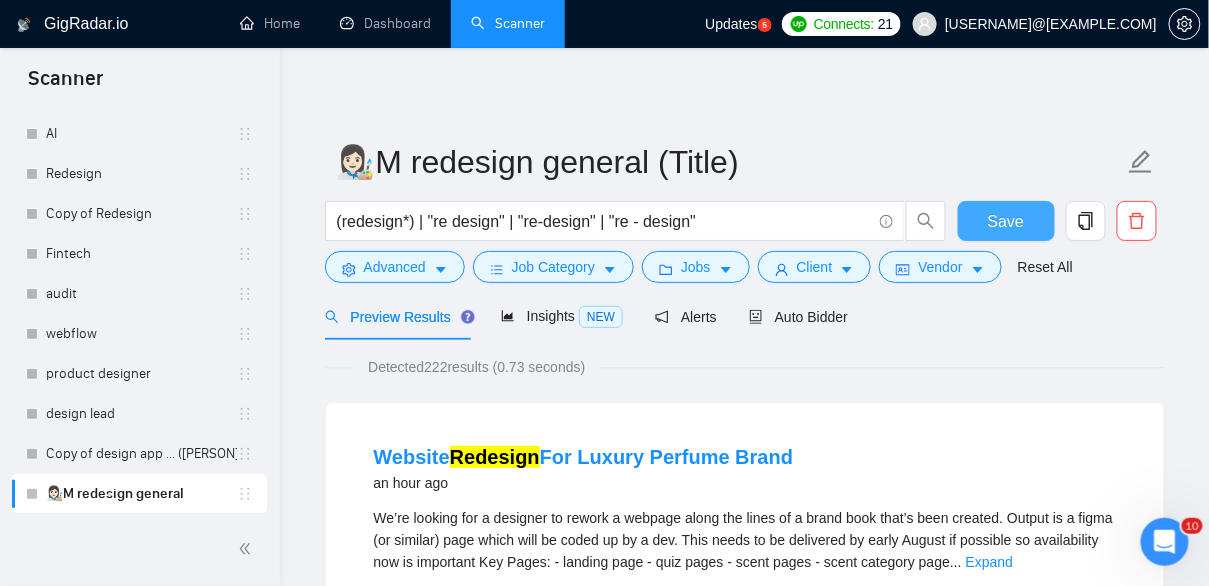 click on "Save" at bounding box center (1006, 221) 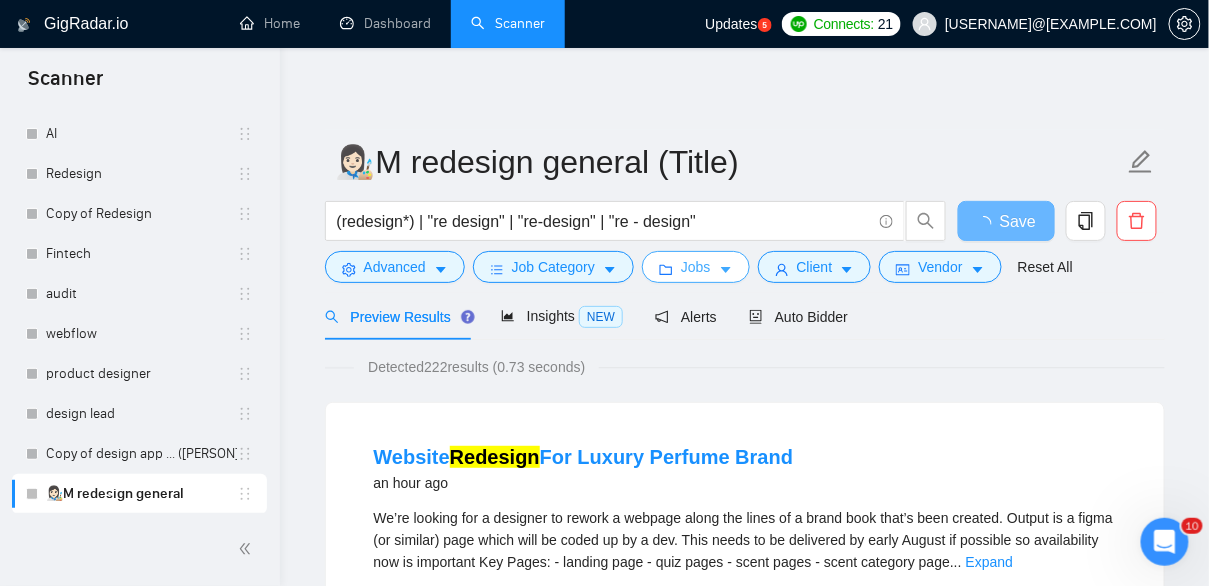 click on "Jobs" at bounding box center [696, 267] 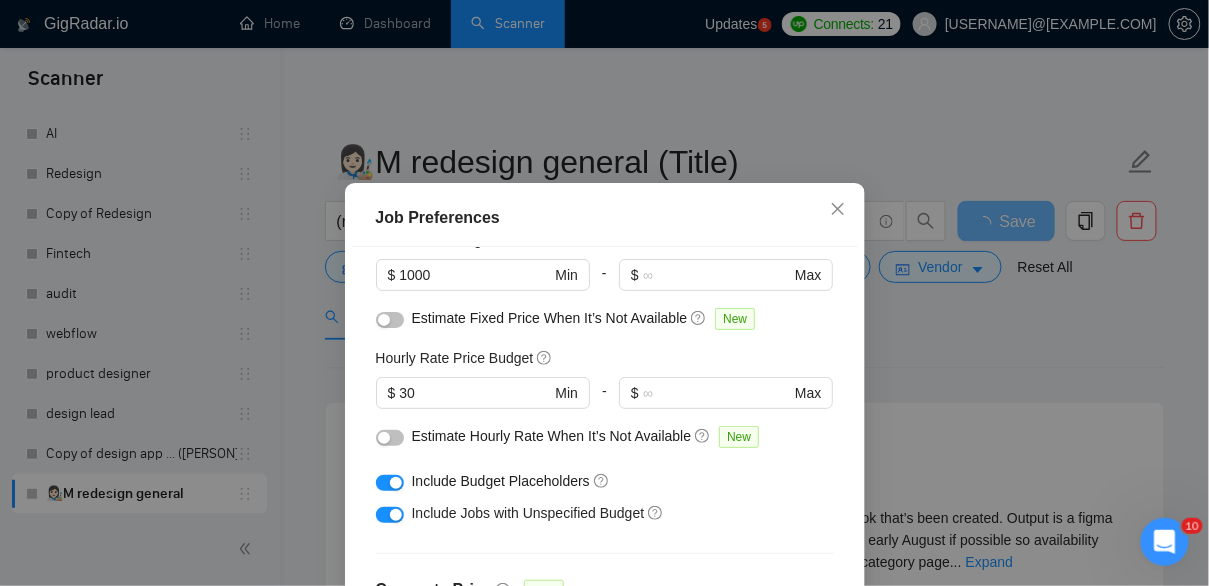 scroll, scrollTop: 213, scrollLeft: 0, axis: vertical 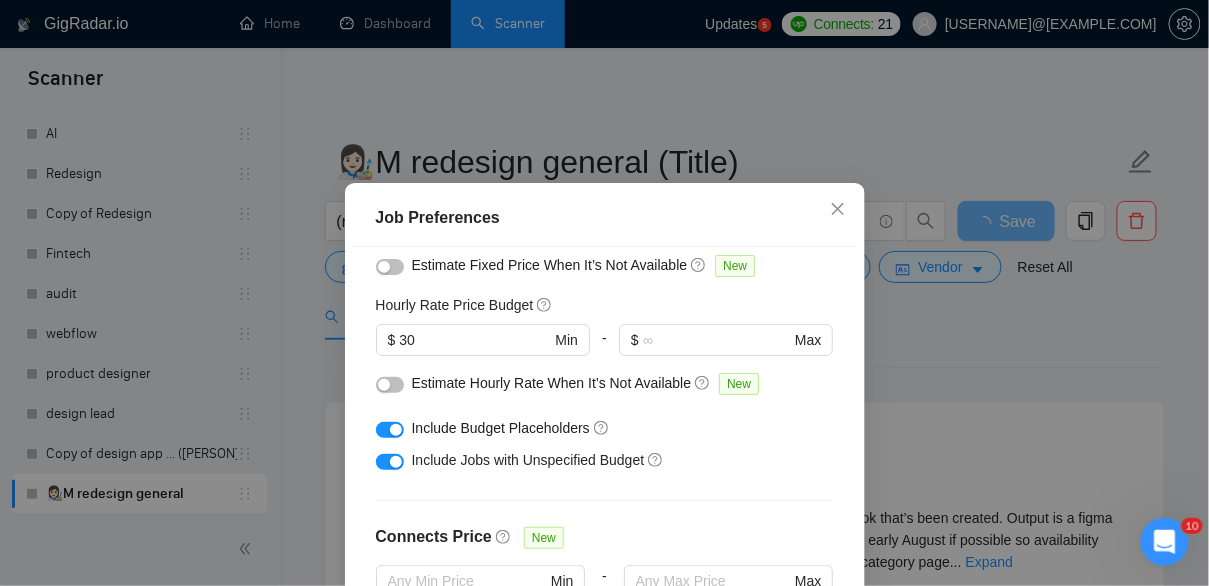 click at bounding box center (396, 430) 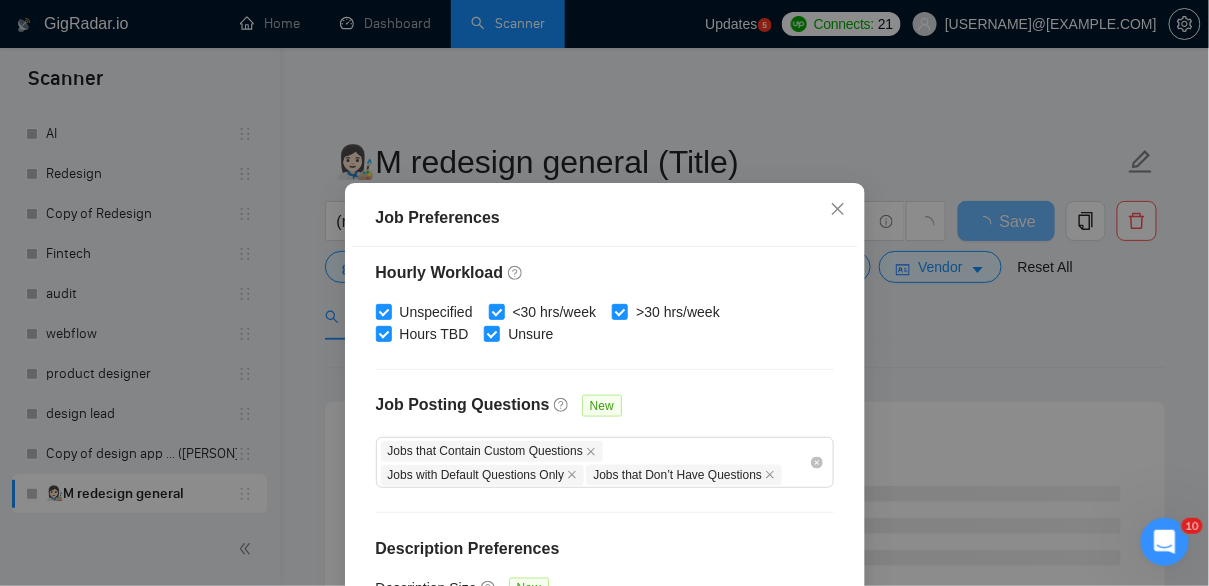scroll, scrollTop: 735, scrollLeft: 0, axis: vertical 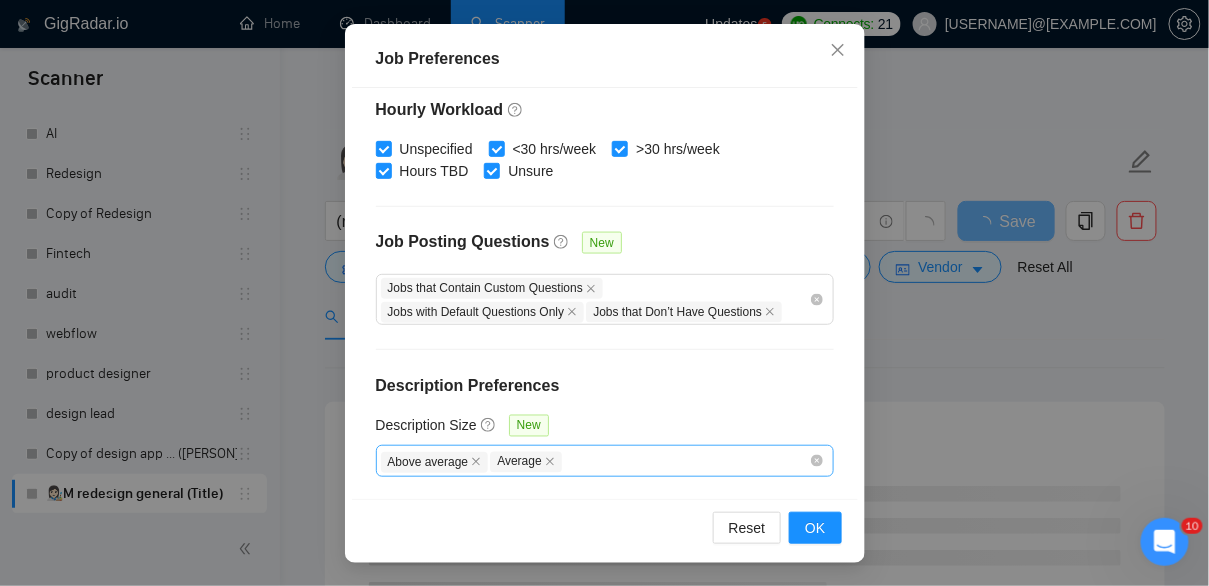 click on "Above average Average" at bounding box center (595, 461) 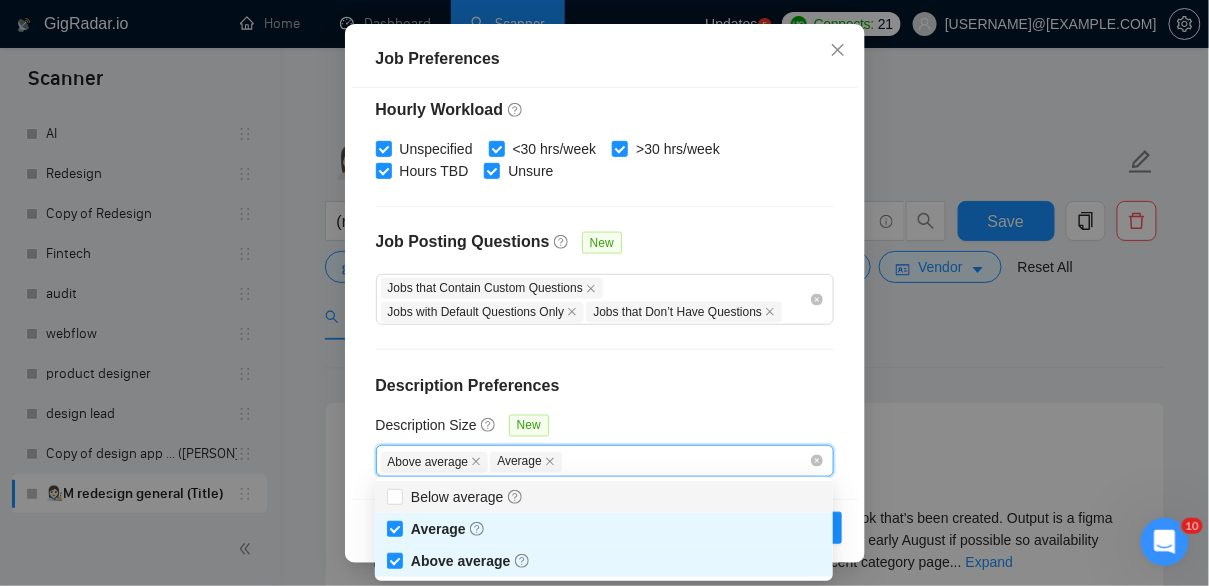 click on "Below average" at bounding box center (604, 497) 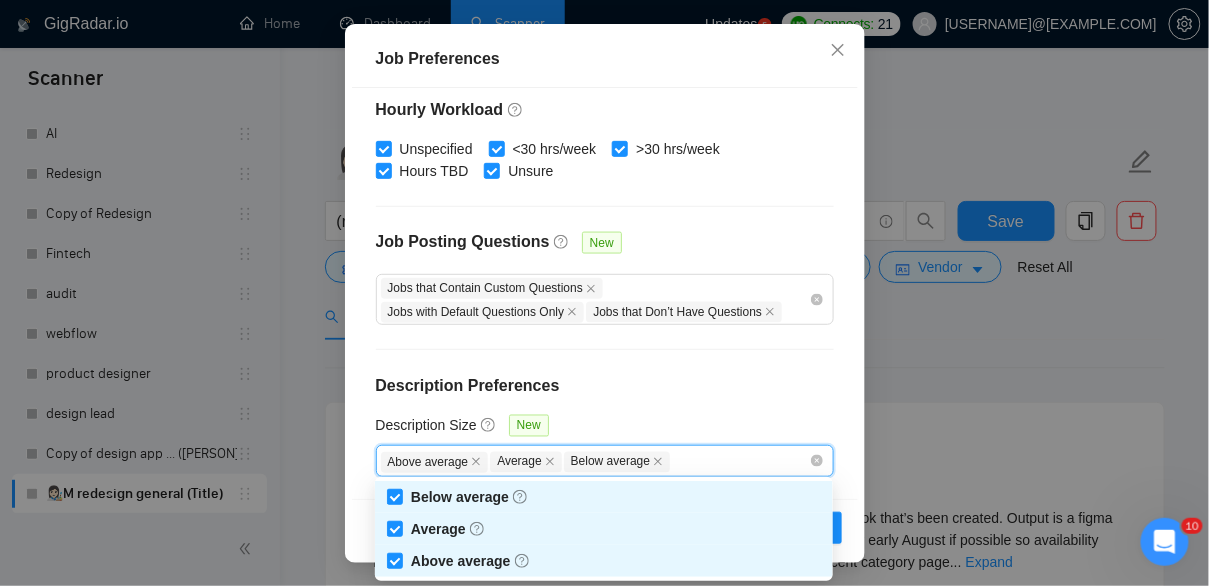 click on "Budget Project Type All Fixed Price Hourly Rate   Fixed Price Budget $ 1000 Min - $ Max Estimate Fixed Price When It’s Not Available New   Hourly Rate Price Budget $ 30 Min - $ Max Estimate Hourly Rate When It’s Not Available New Include Budget Placeholders Include Jobs with Unspecified Budget   Connects Price New Min - Max Project Duration   Unspecified Less than 1 month 1 to 3 months 3 to 6 months More than 6 months Hourly Workload   Unspecified <30 hrs/week >30 hrs/week Hours TBD Unsure Job Posting Questions New Jobs that Contain Custom Questions Jobs with Default Questions Only Jobs that Don’t Have Questions   Description Preferences Description Size New Above average Average Below average" at bounding box center [605, 293] 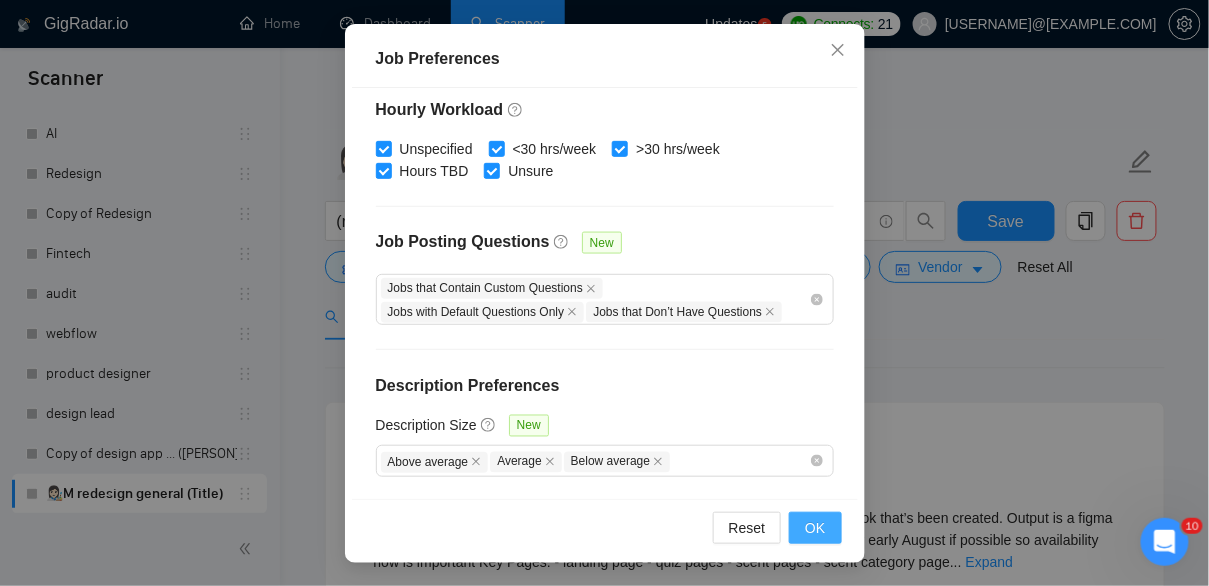 click on "OK" at bounding box center (815, 528) 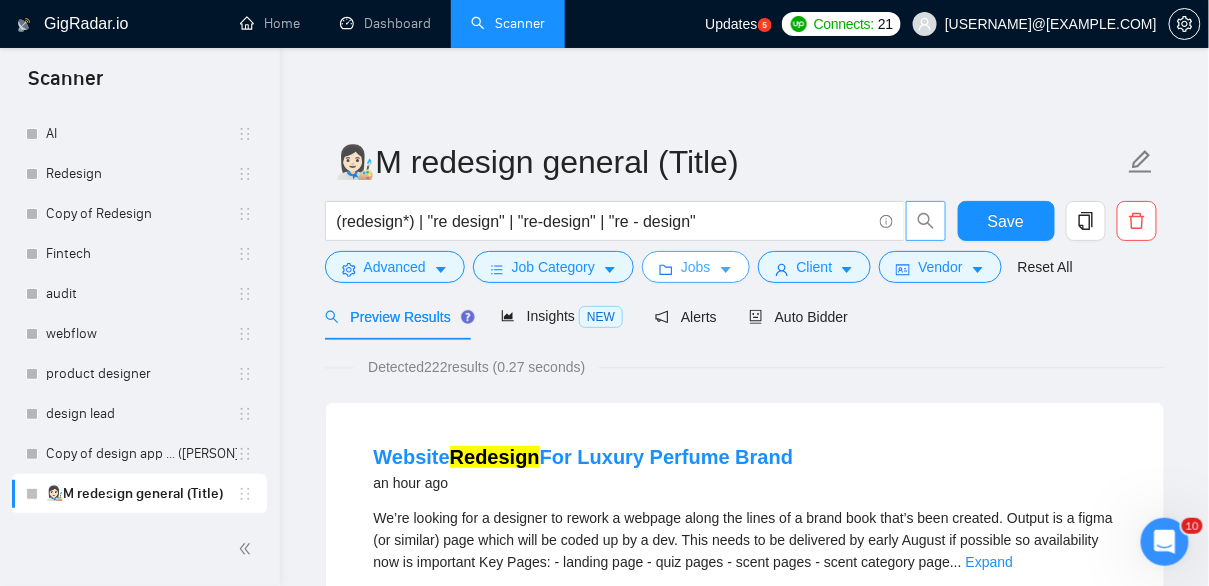 scroll, scrollTop: 0, scrollLeft: 0, axis: both 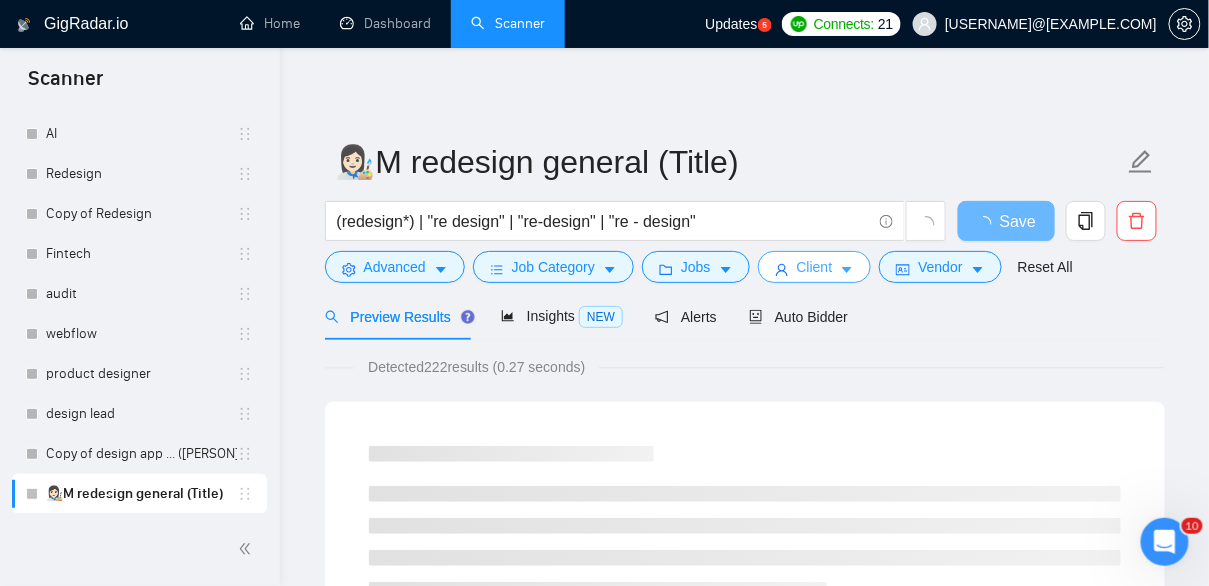 click on "Client" at bounding box center [815, 267] 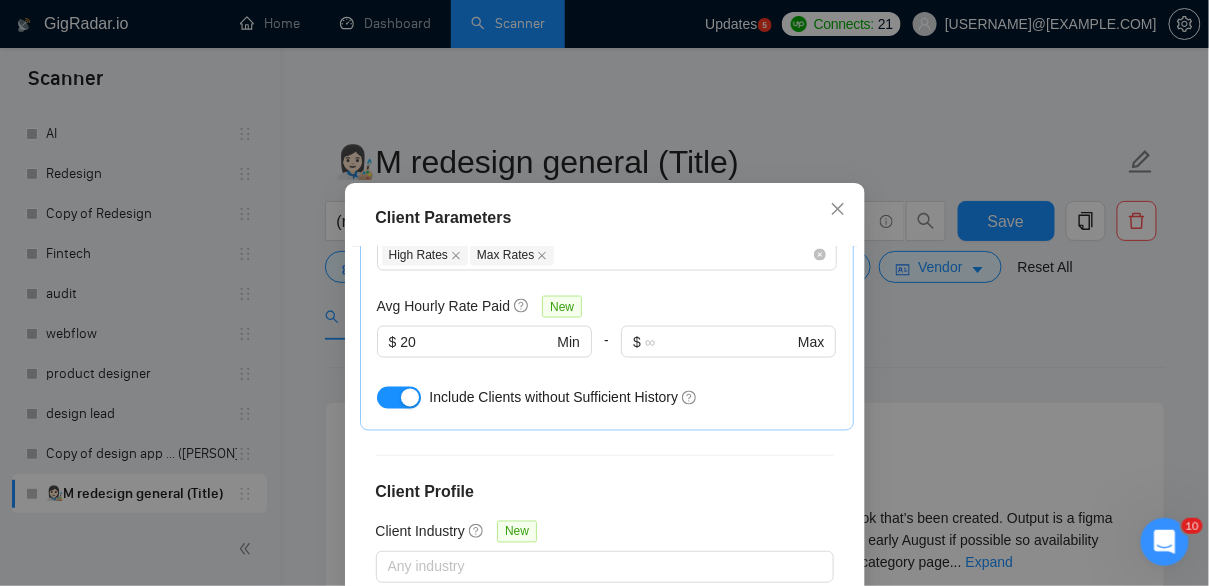scroll, scrollTop: 840, scrollLeft: 0, axis: vertical 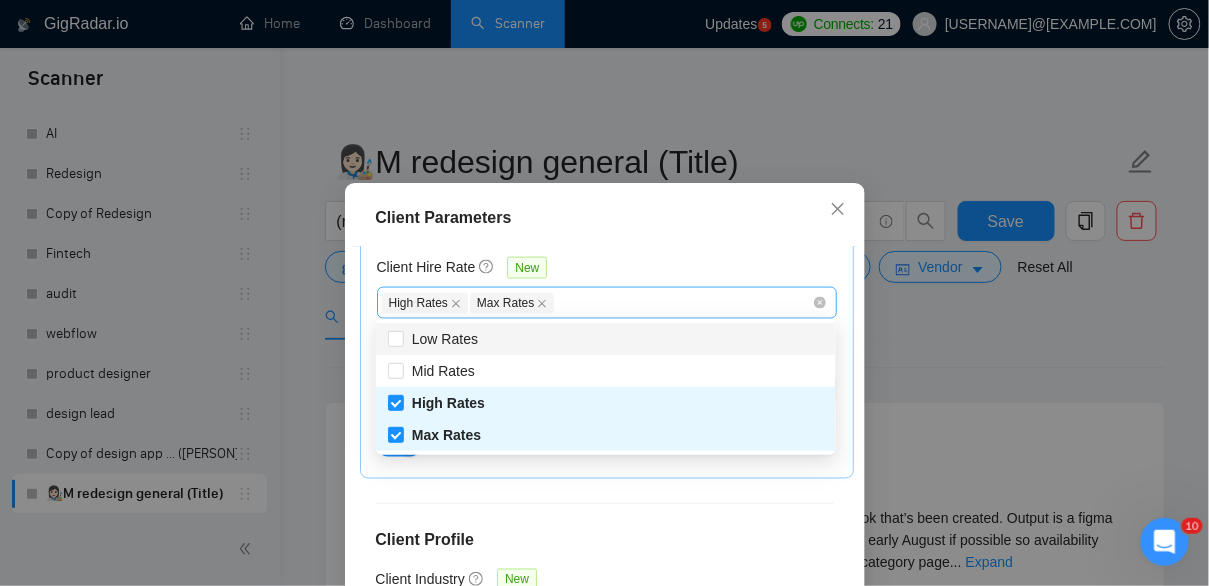 click on "High Rates Max Rates" at bounding box center (597, 303) 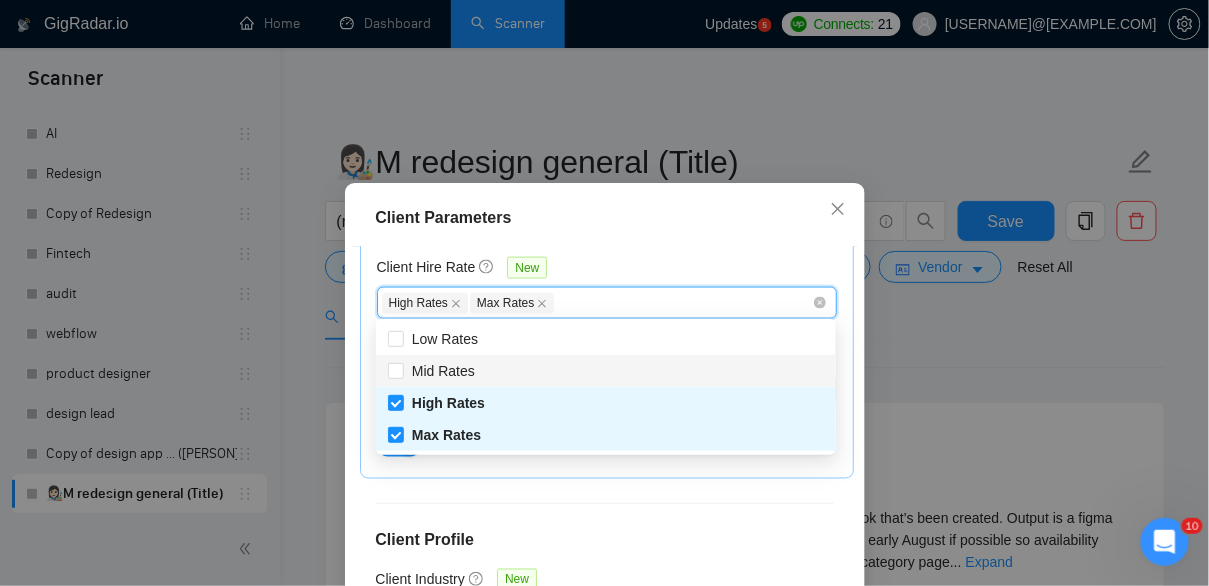 click on "Mid Rates" at bounding box center (606, 371) 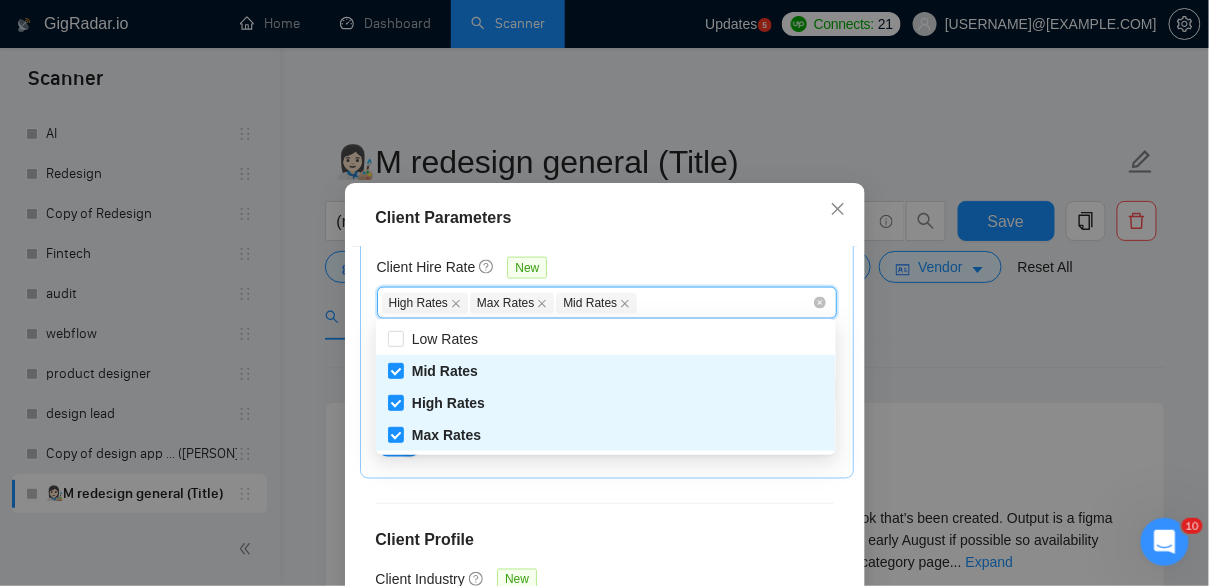 scroll, scrollTop: 1031, scrollLeft: 0, axis: vertical 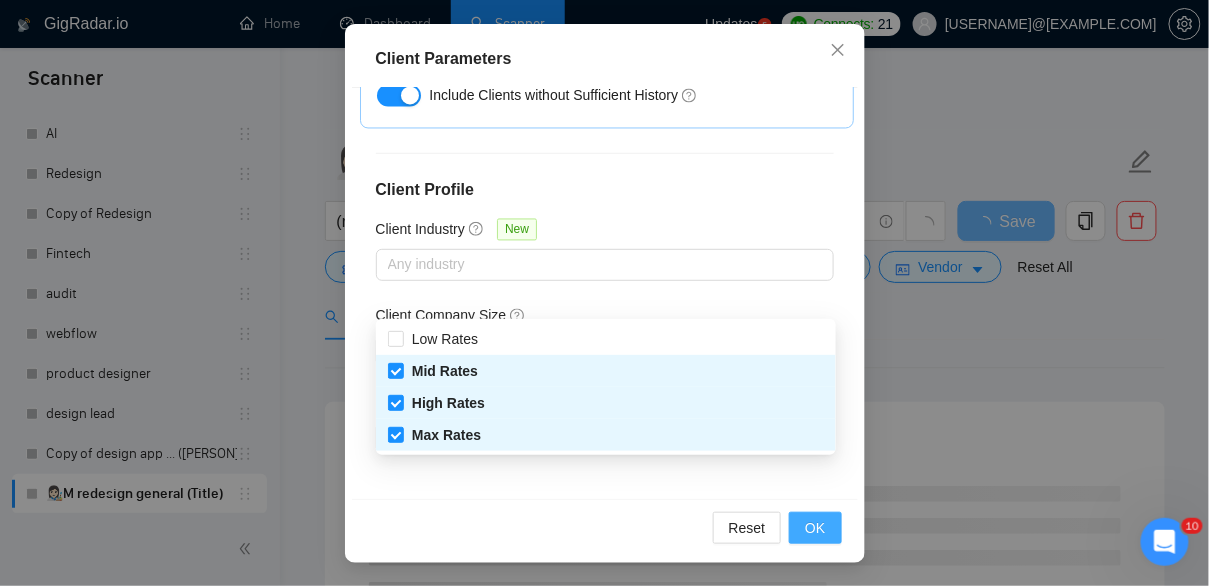 click on "OK" at bounding box center [815, 528] 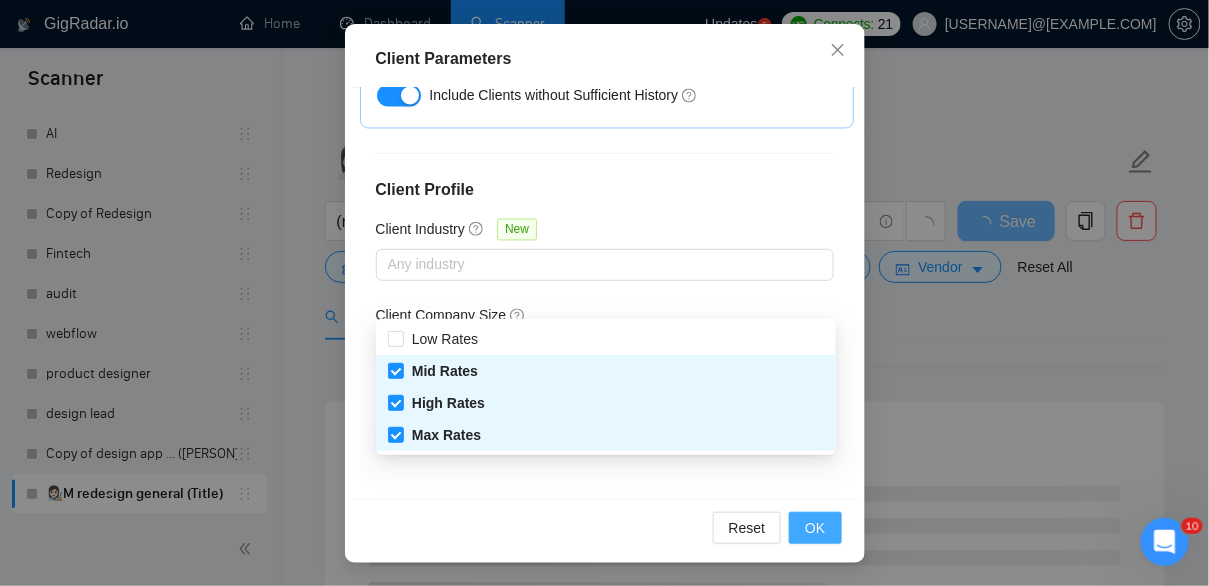 scroll, scrollTop: 95, scrollLeft: 0, axis: vertical 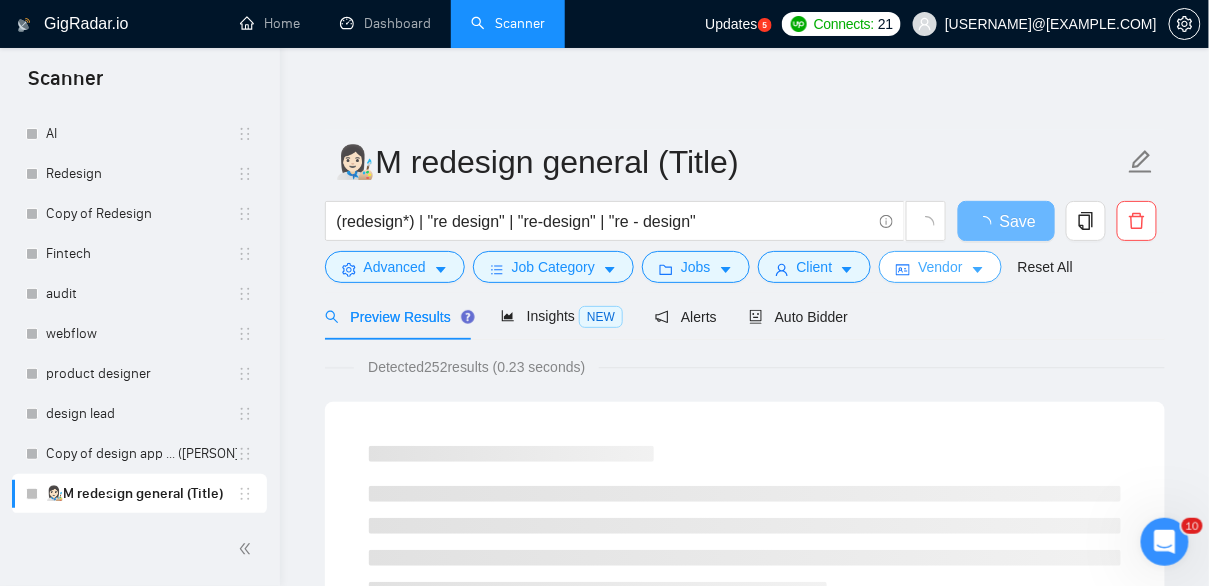 click on "Vendor" at bounding box center (940, 267) 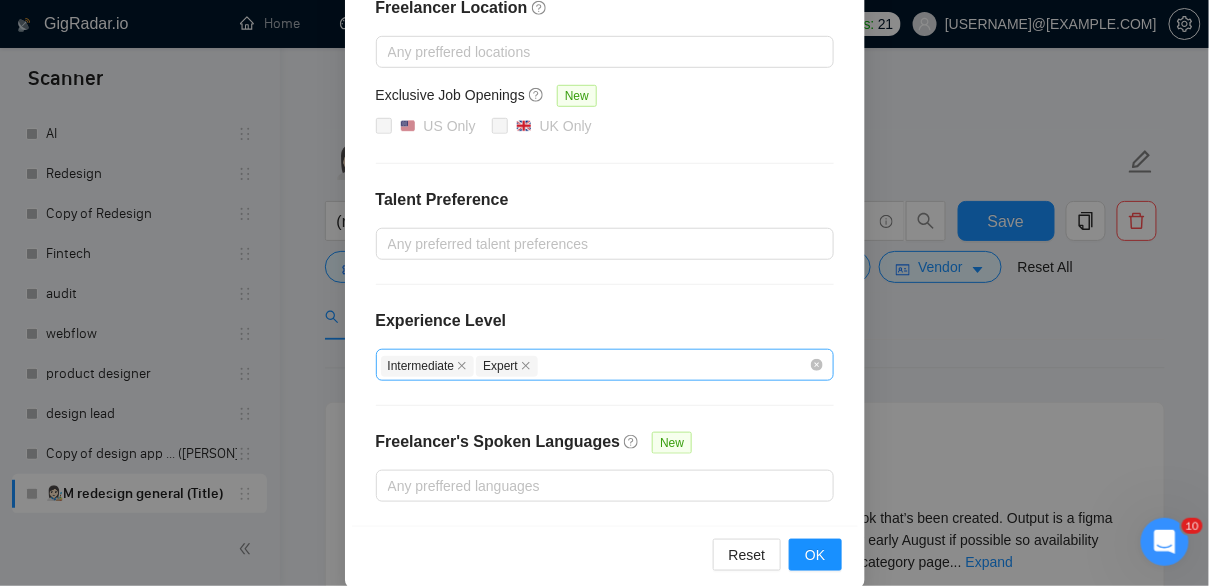 scroll, scrollTop: 0, scrollLeft: 0, axis: both 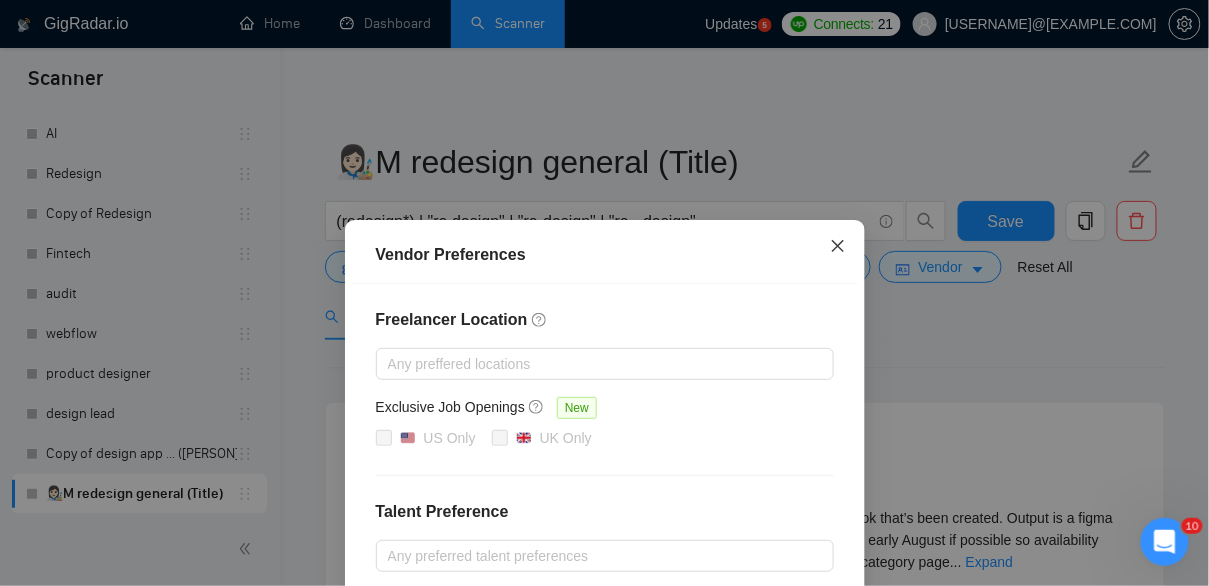 click at bounding box center (838, 247) 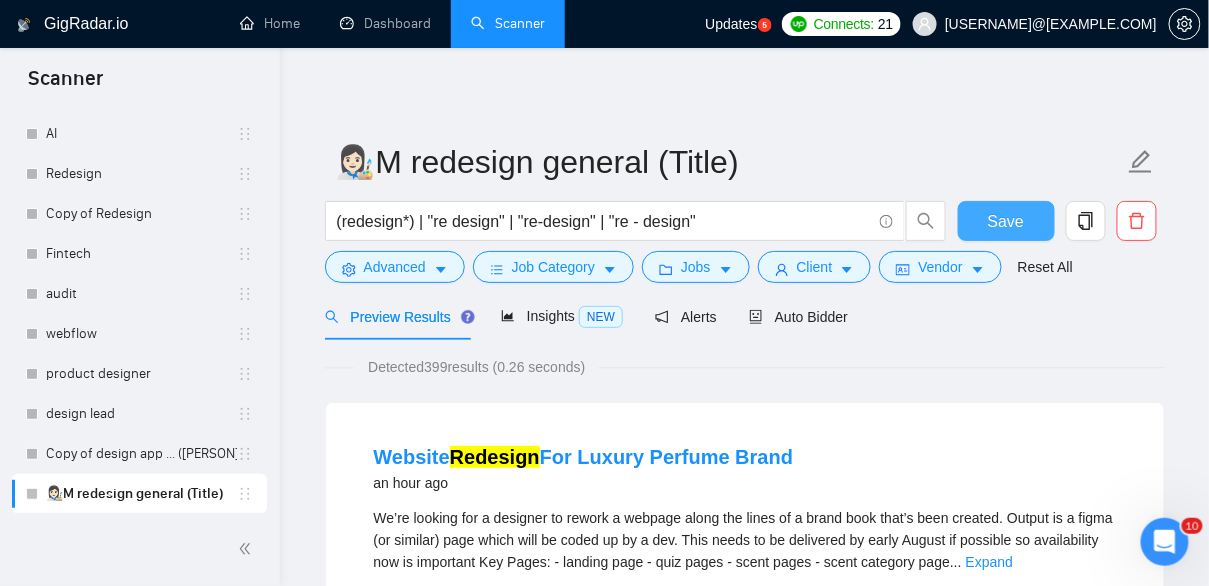 click on "Save" at bounding box center [1006, 221] 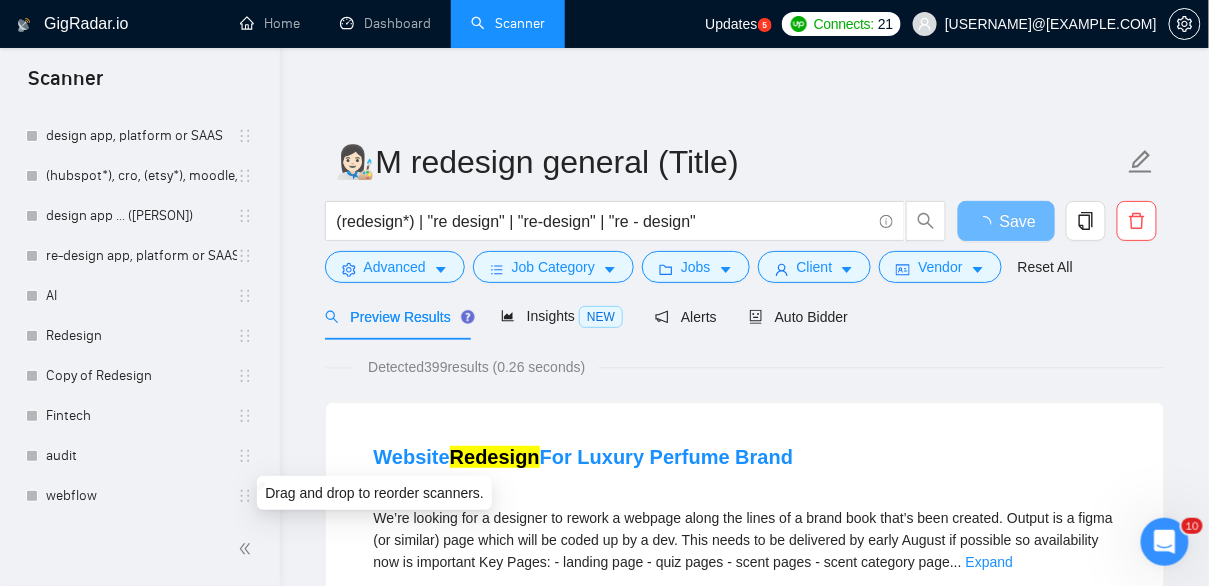 scroll, scrollTop: 0, scrollLeft: 0, axis: both 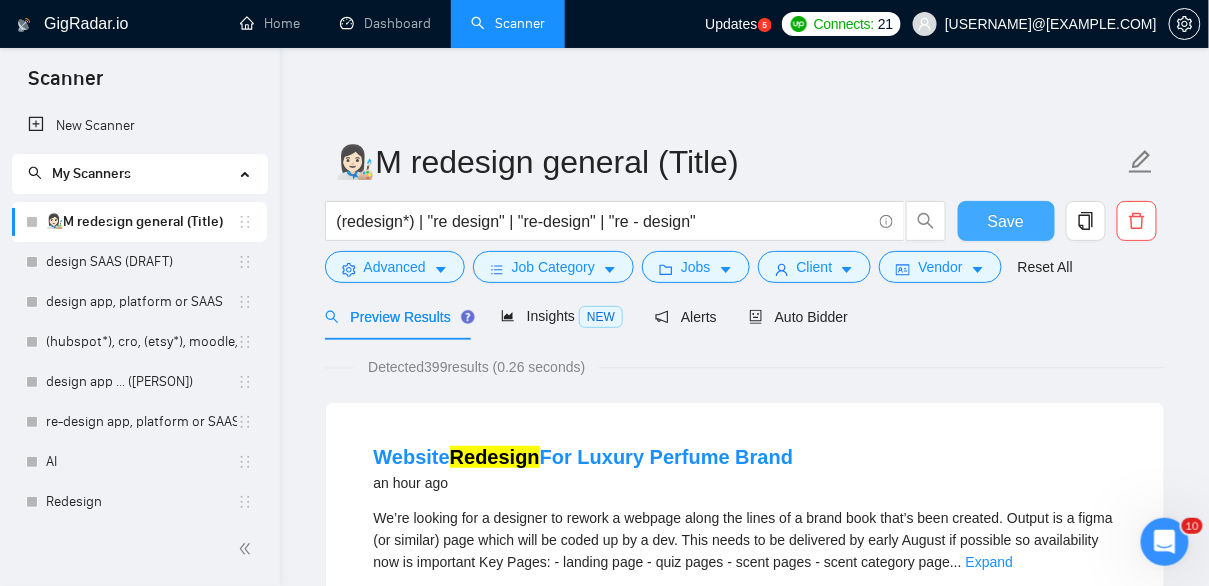 click on "Save" at bounding box center [1006, 221] 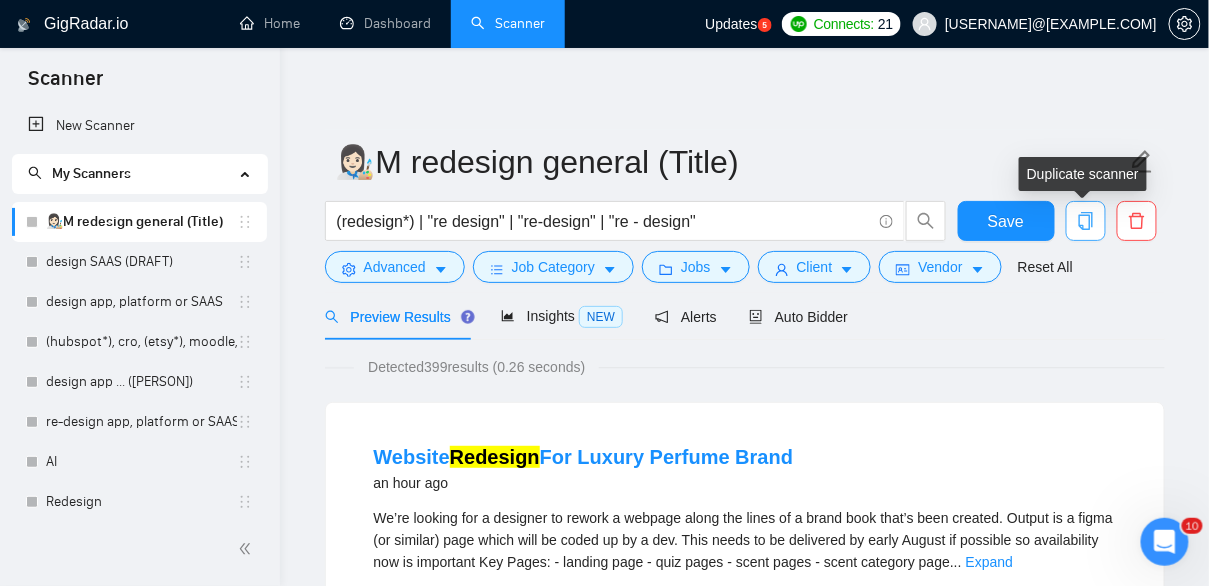 click at bounding box center (1086, 221) 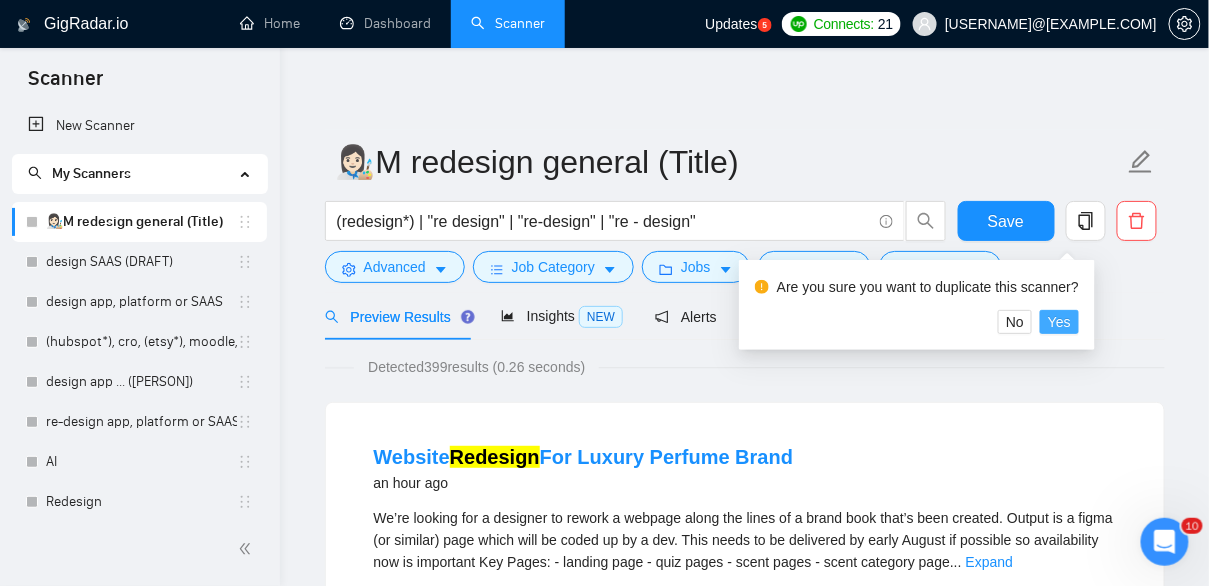 click on "Yes" at bounding box center (1059, 322) 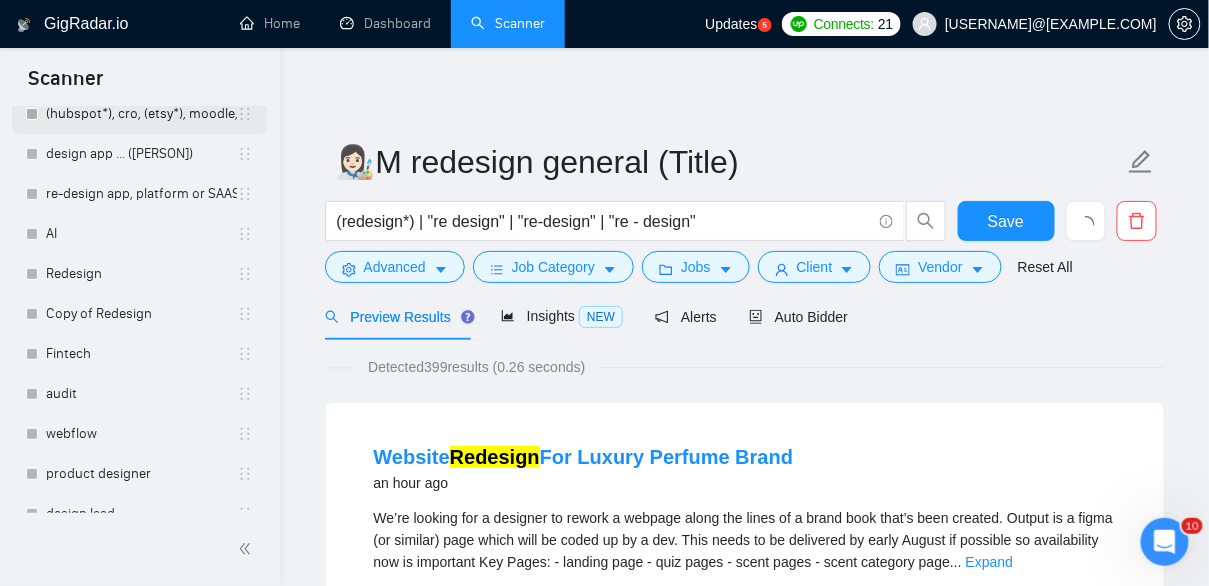scroll, scrollTop: 288, scrollLeft: 0, axis: vertical 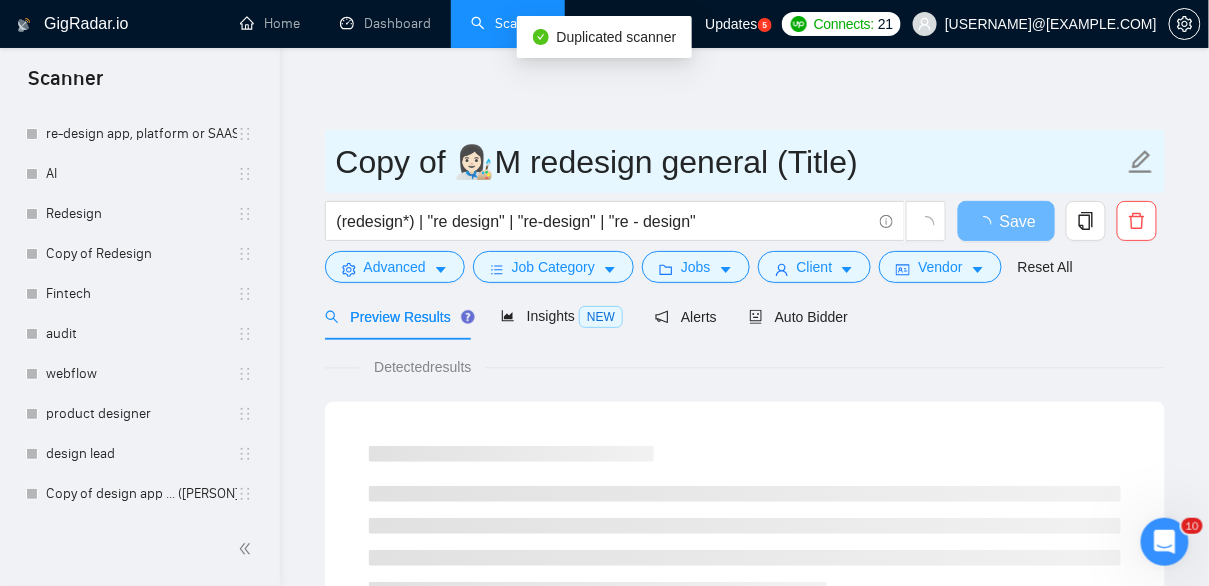 drag, startPoint x: 455, startPoint y: 162, endPoint x: 344, endPoint y: 156, distance: 111.16204 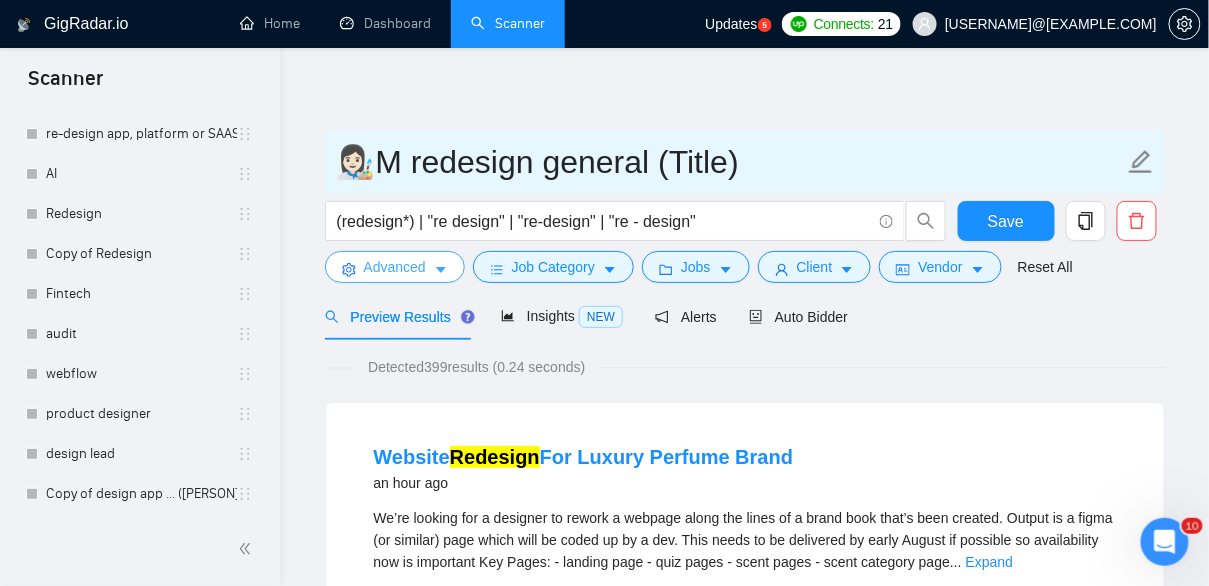 type on "👩🏻‍🎨M redesign general (Title)" 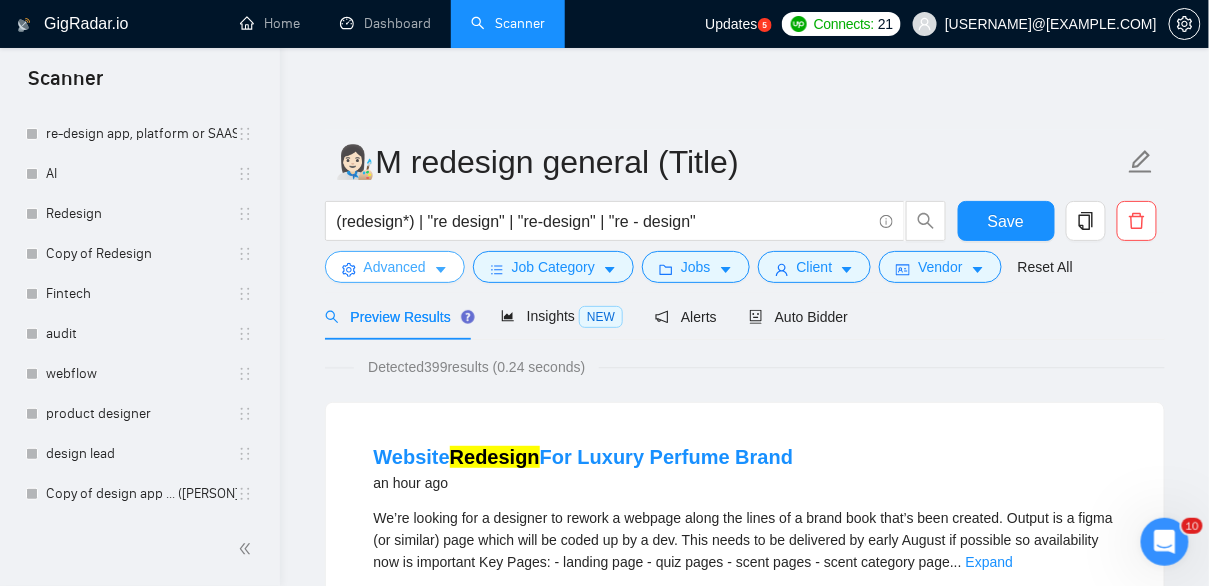 click on "Advanced" at bounding box center [395, 267] 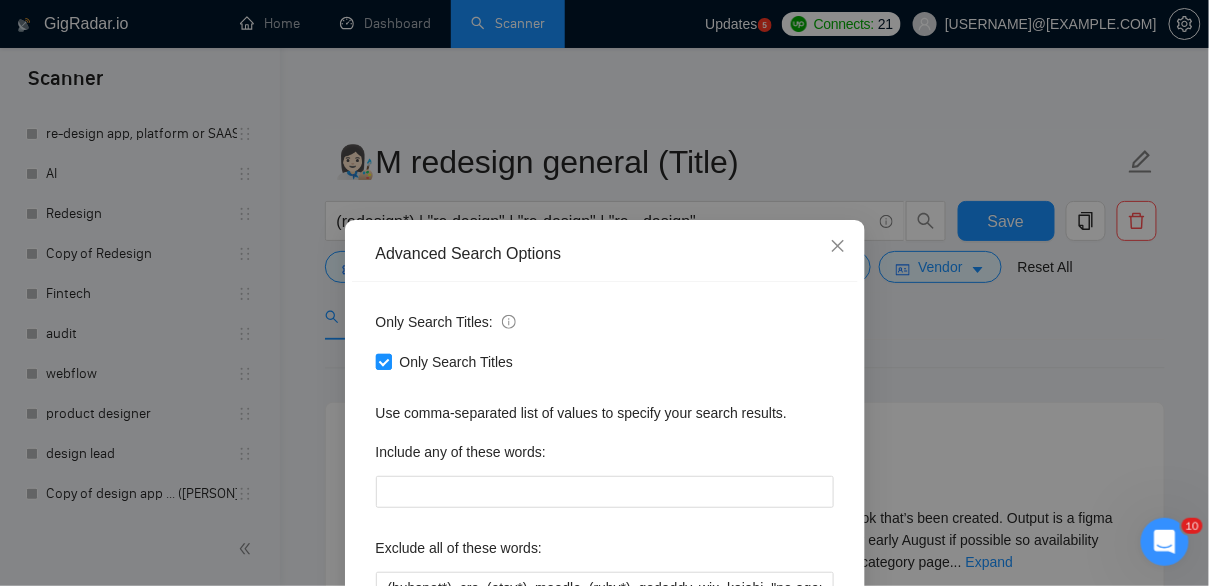 click on "Only Search Titles" at bounding box center (383, 361) 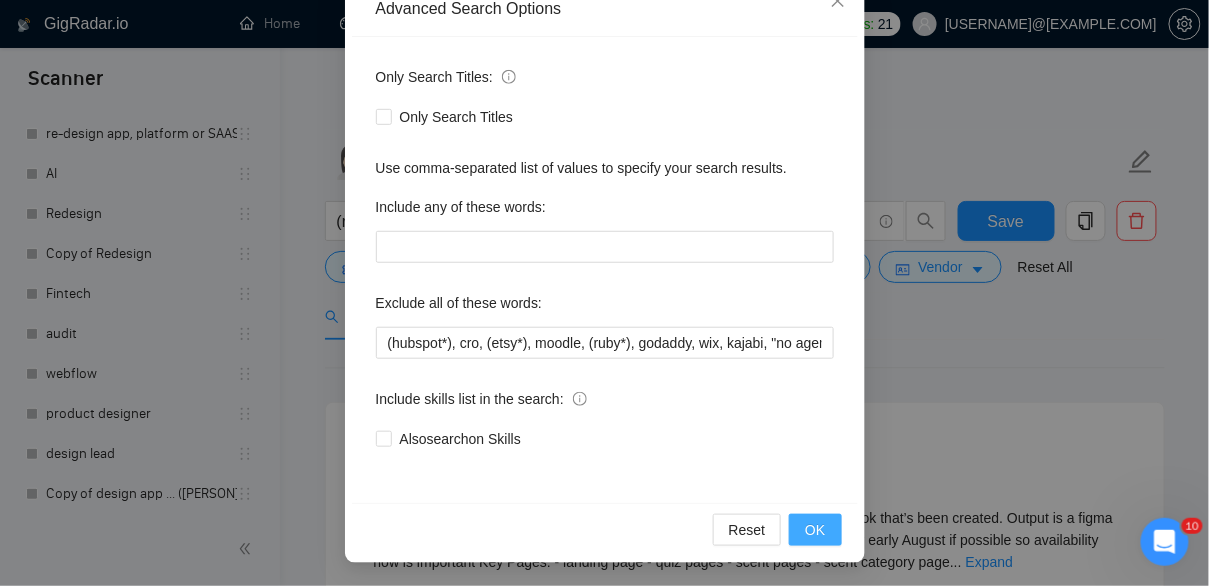 click on "OK" at bounding box center [815, 530] 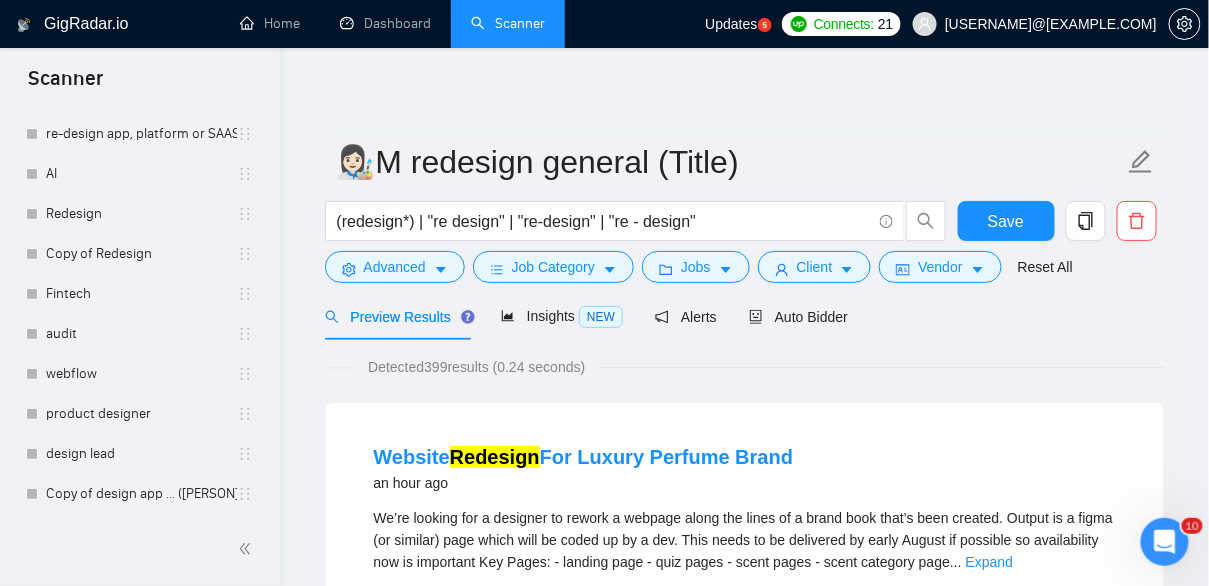 scroll, scrollTop: 145, scrollLeft: 0, axis: vertical 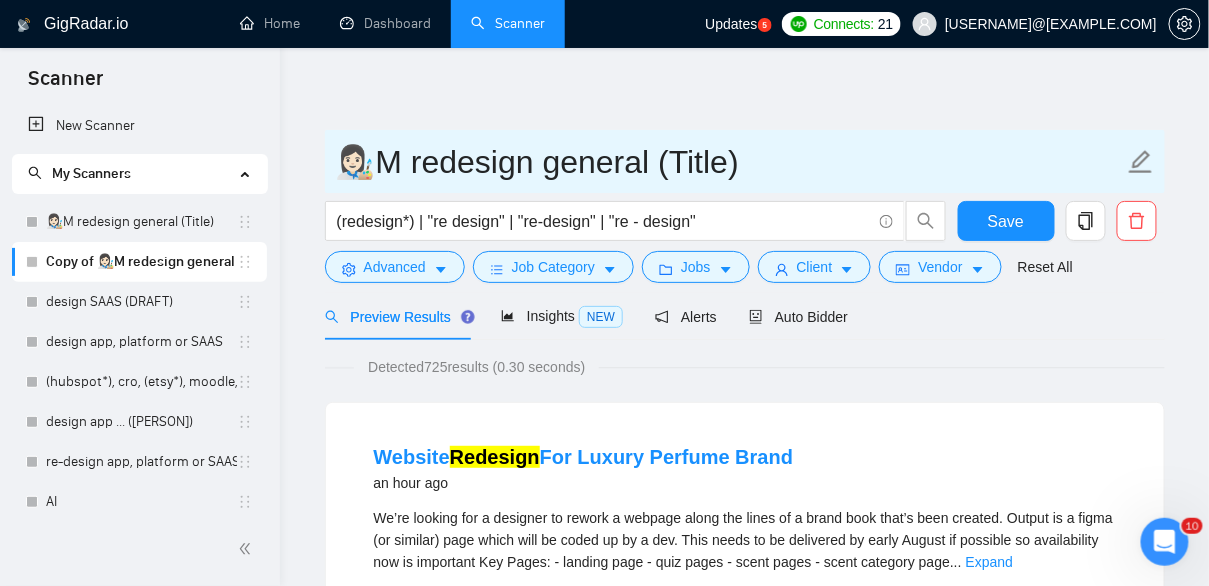 click on "👩🏻‍🎨M redesign general (Title)" at bounding box center (730, 162) 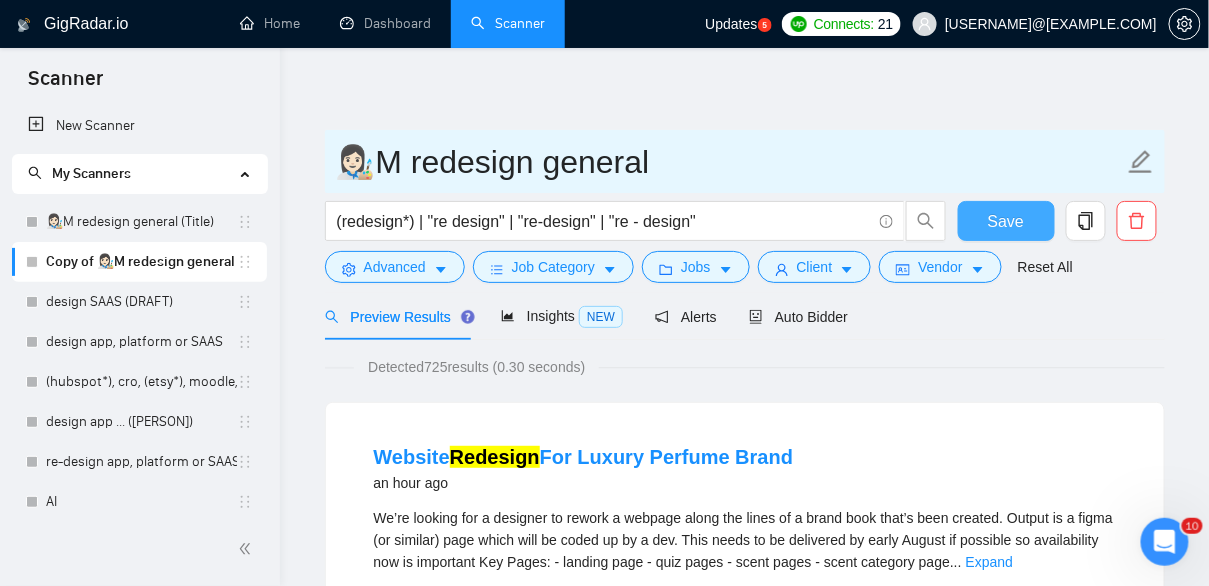type on "👩🏻‍🎨M redesign general" 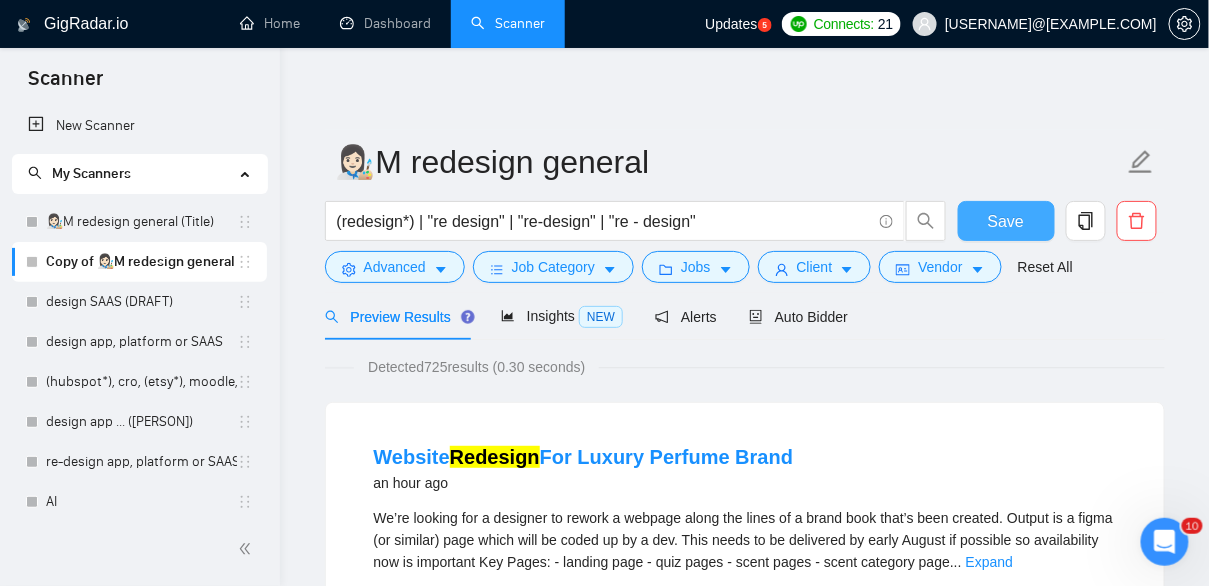 click on "Save" at bounding box center [1006, 221] 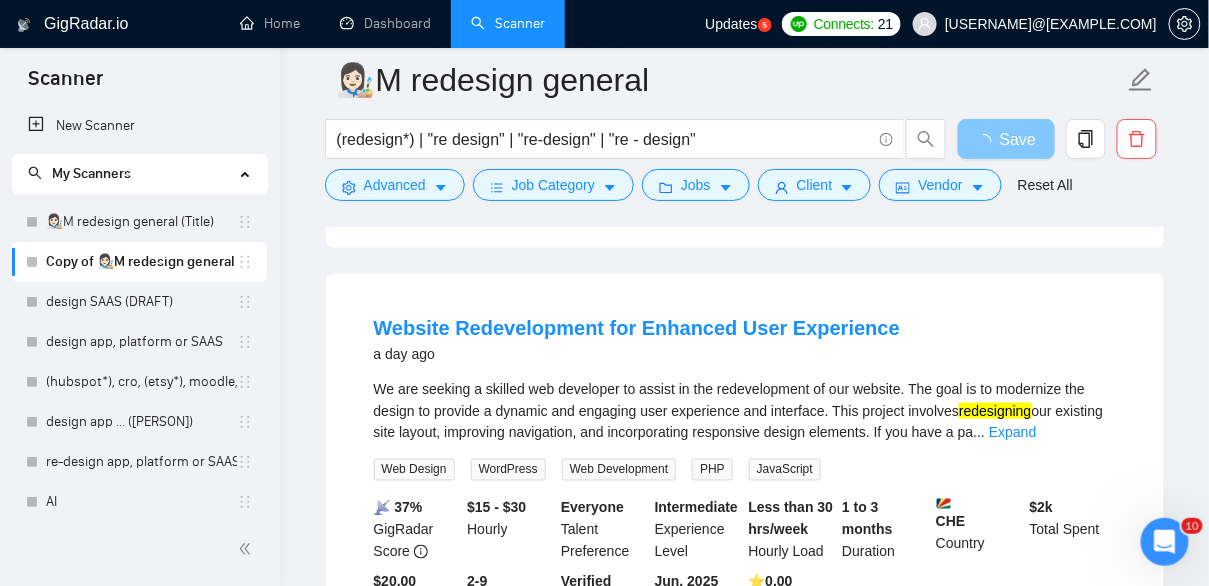 scroll, scrollTop: 576, scrollLeft: 0, axis: vertical 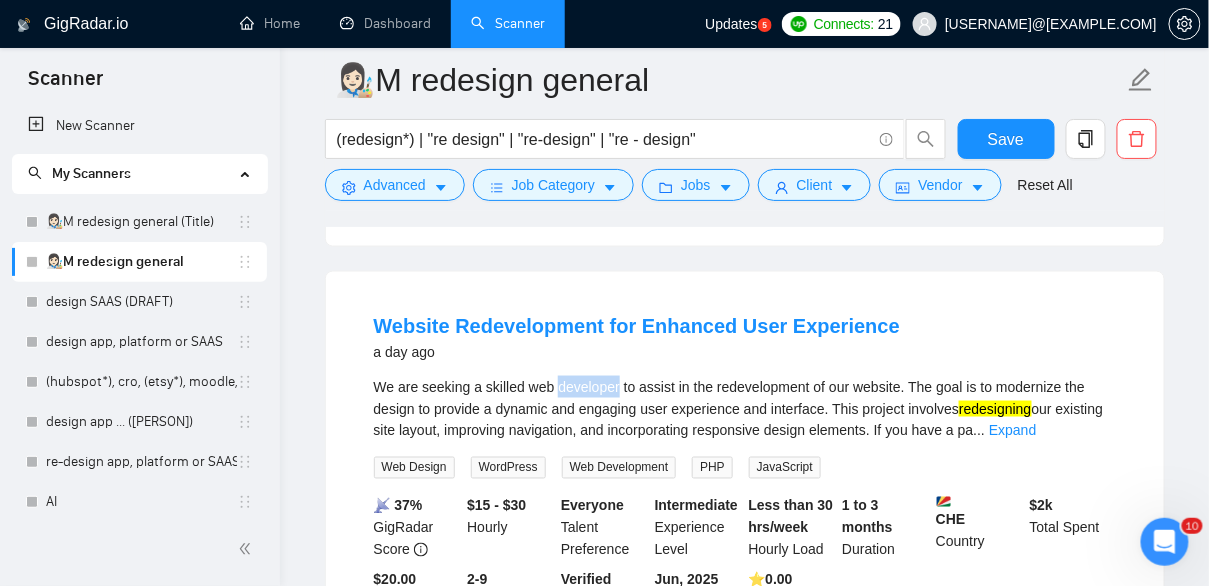 drag, startPoint x: 627, startPoint y: 387, endPoint x: 564, endPoint y: 386, distance: 63.007935 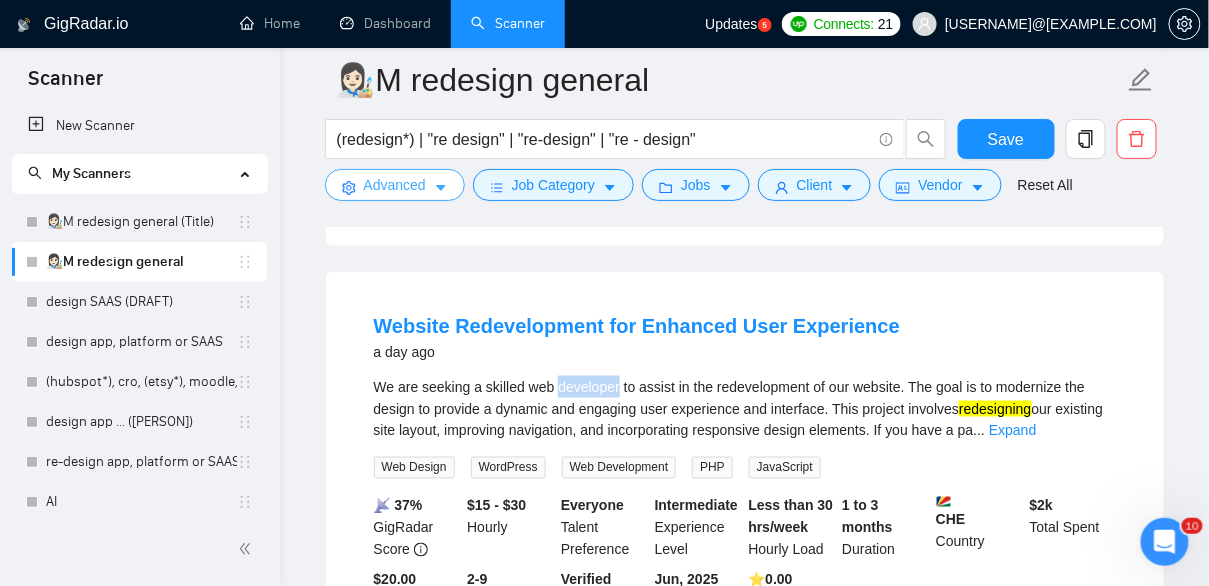 click on "Advanced" at bounding box center [395, 185] 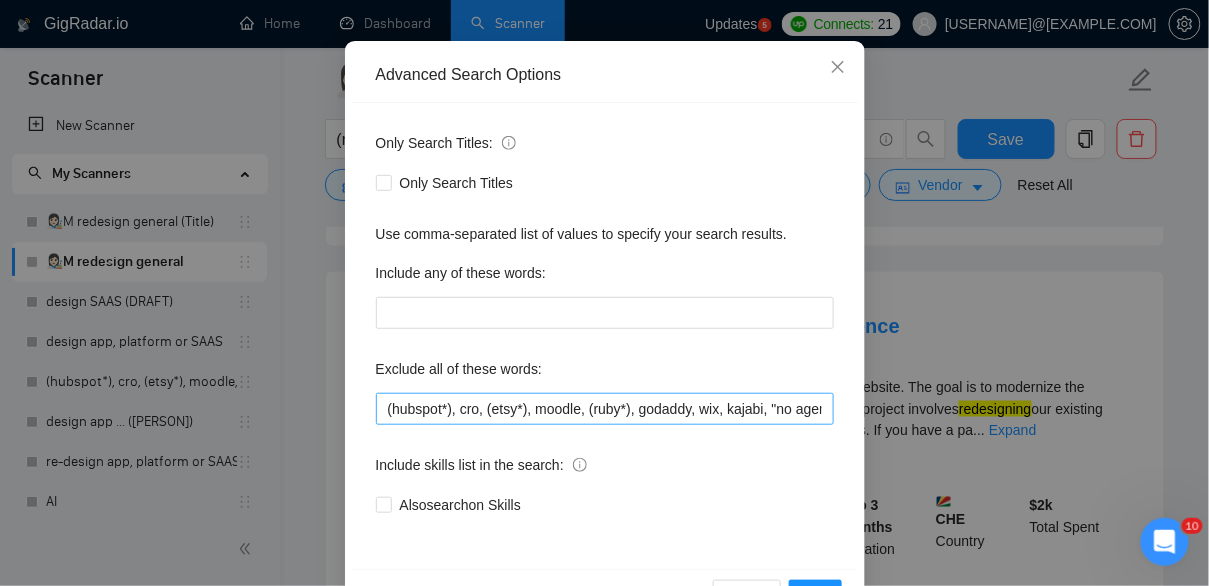 scroll, scrollTop: 180, scrollLeft: 0, axis: vertical 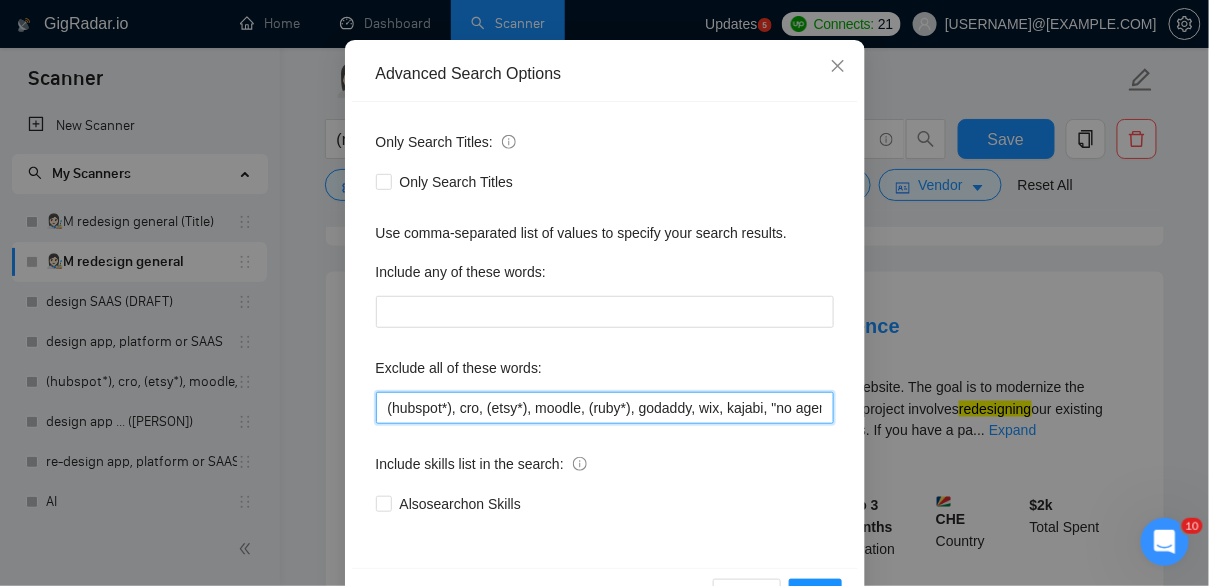 click on "(hubspot*), cro, (etsy*), moodle, (ruby*), godaddy, wix, kajabi, "no agency", "No Agencies", "quick, easy", "not an agency", "full-stack", "full stack", (wordpress*), "t-shirt", "t-shirt", unbounce,  images, adobe, magento, salesforce, (gohighlevel*), "go high level", (tutor*), "hero section"," at bounding box center (605, 408) 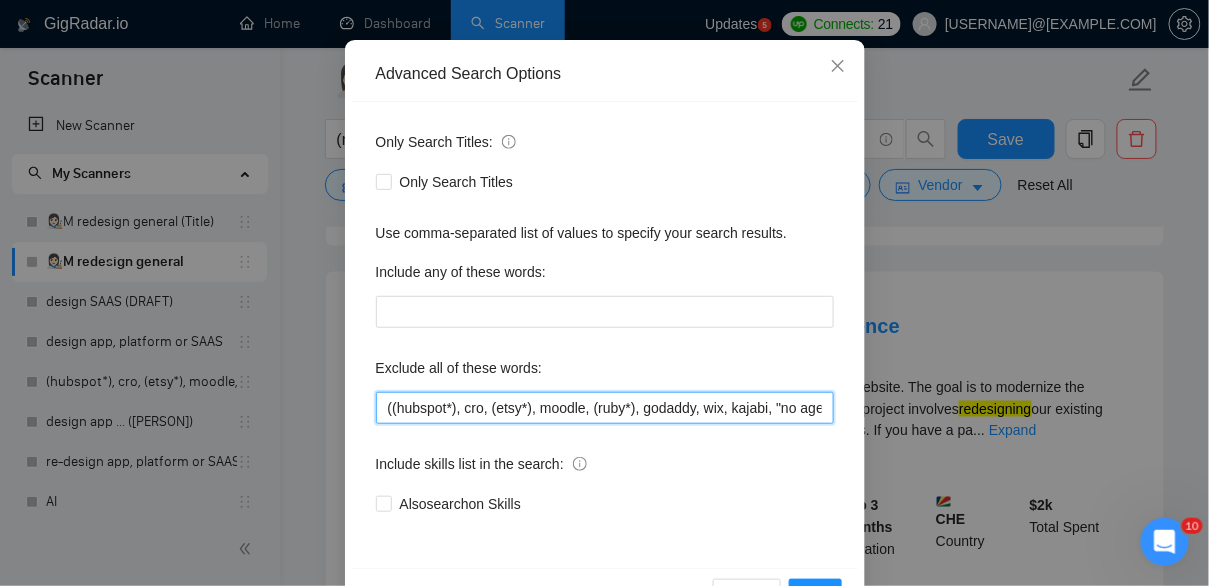 paste on "developer" 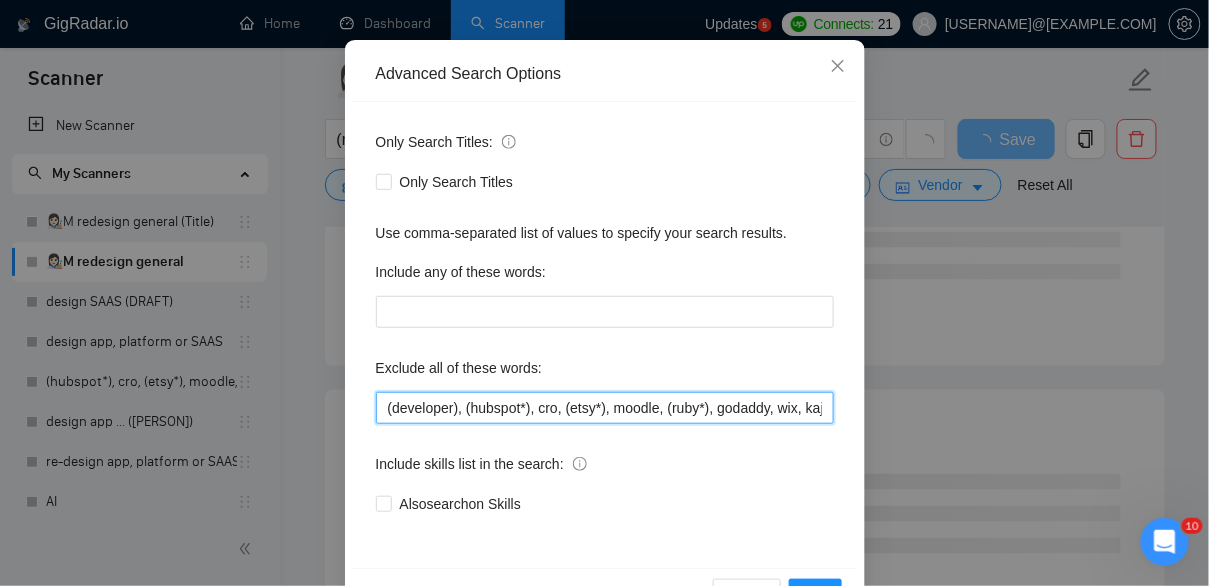 click on "(developer), (hubspot*), cro, (etsy*), moodle, (ruby*), godaddy, wix, kajabi, "no agency", "No Agencies", "quick, easy", "not an agency", "full-stack", "full stack", (wordpress*), "t-shirt", "t-shirt", unbounce,  images, adobe, magento, salesforce, (gohighlevel*), "go high level", (tutor*), "hero section"," at bounding box center (605, 408) 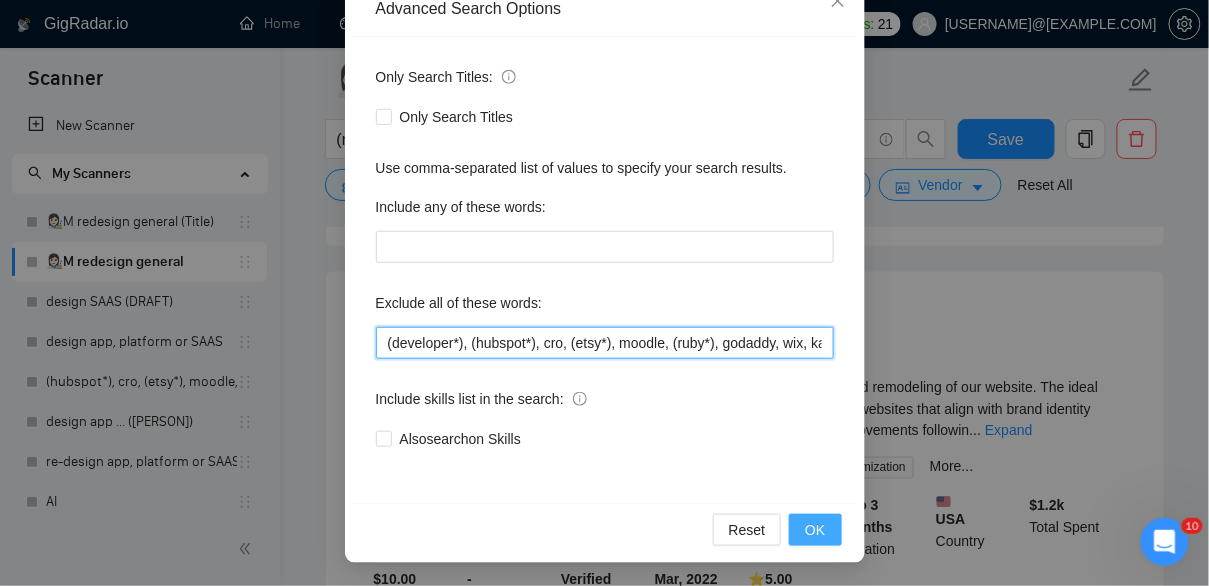 type on "(developer*), (hubspot*), cro, (etsy*), moodle, (ruby*), godaddy, wix, kajabi, "no agency", "No Agencies", "quick, easy", "not an agency", "full-stack", "full stack", (wordpress*), "t-shirt", "t-shirt", unbounce,  images, adobe, magento, salesforce, (gohighlevel*), "go high level", (tutor*), "hero section"," 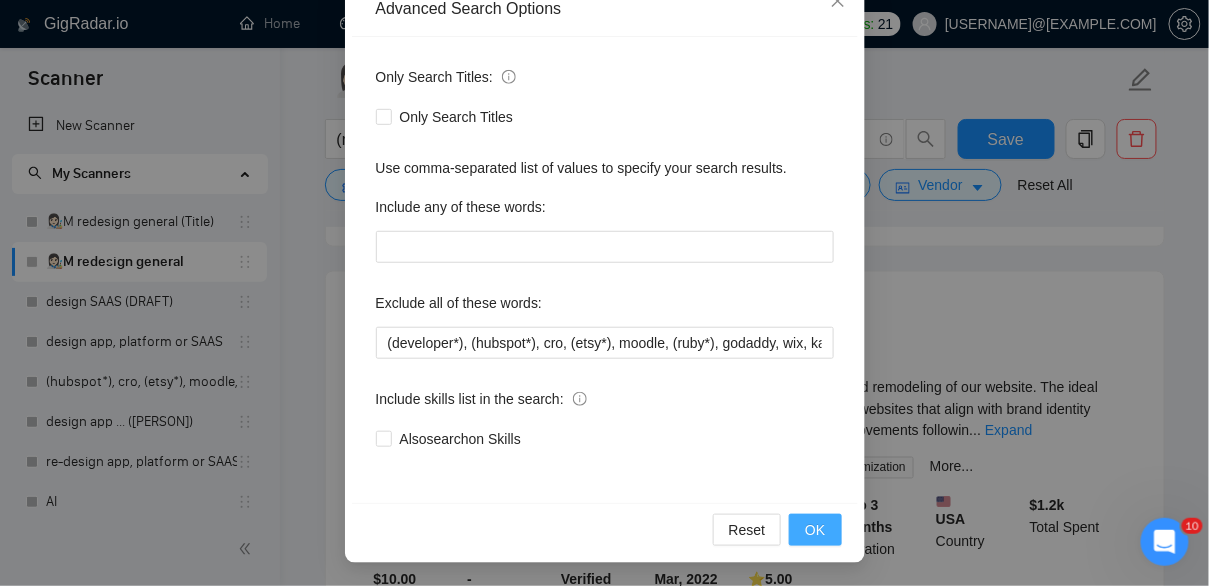 click on "OK" at bounding box center [815, 530] 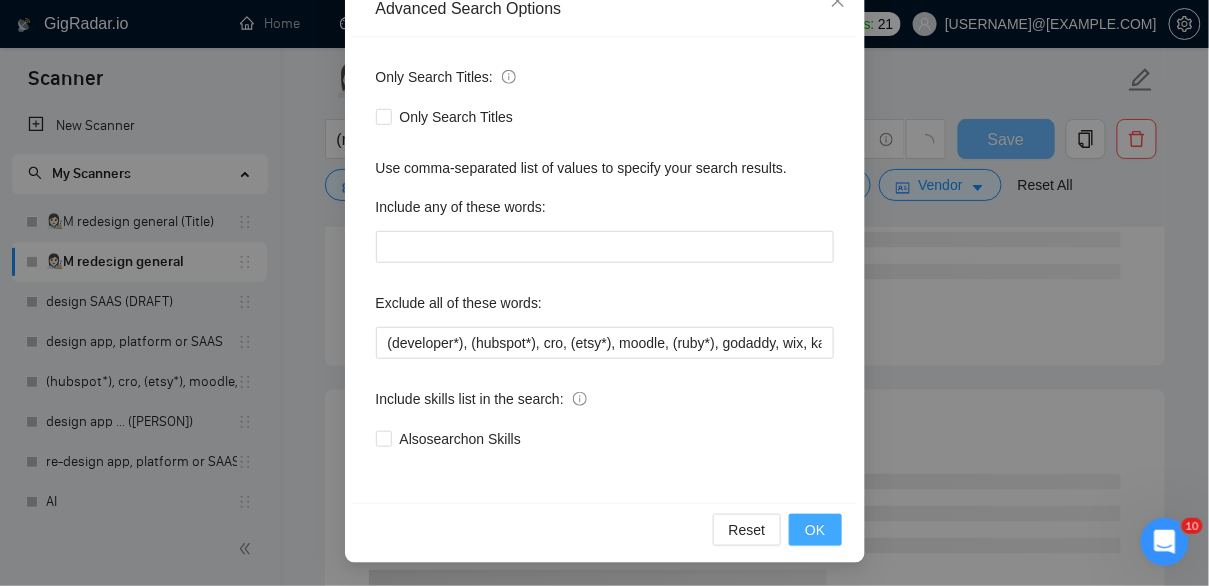 scroll, scrollTop: 145, scrollLeft: 0, axis: vertical 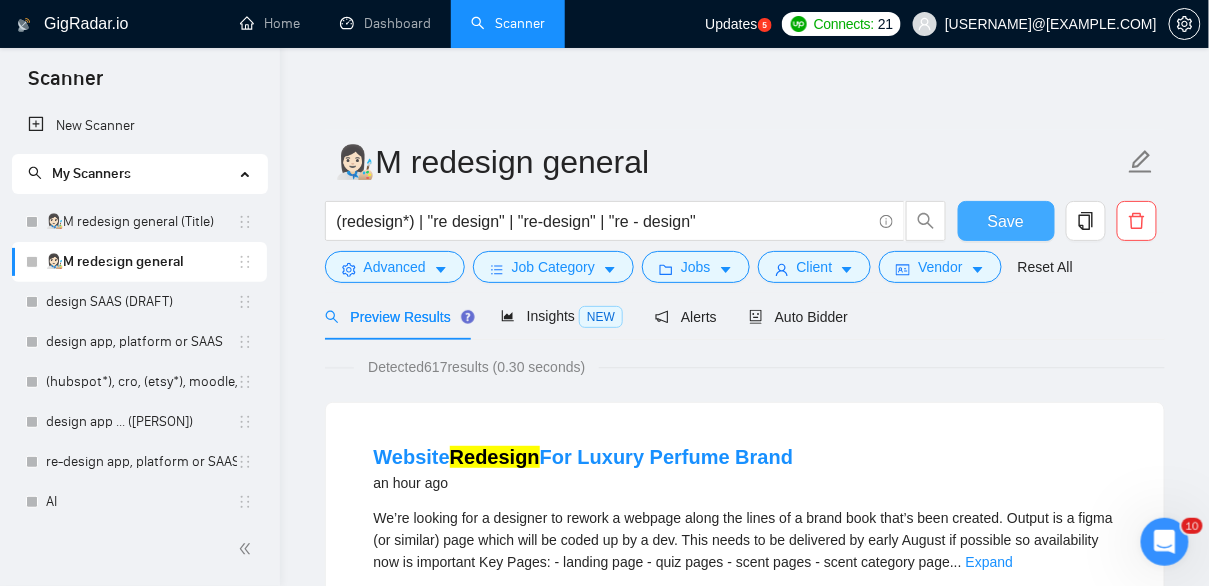 click on "Save" at bounding box center [1006, 221] 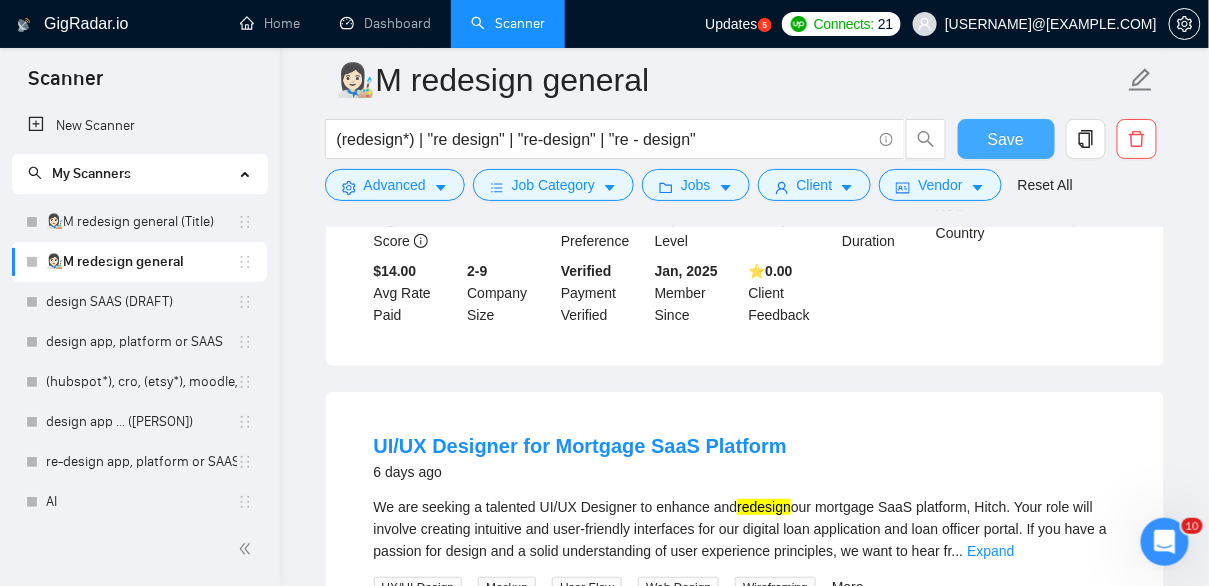 scroll, scrollTop: 4010, scrollLeft: 0, axis: vertical 